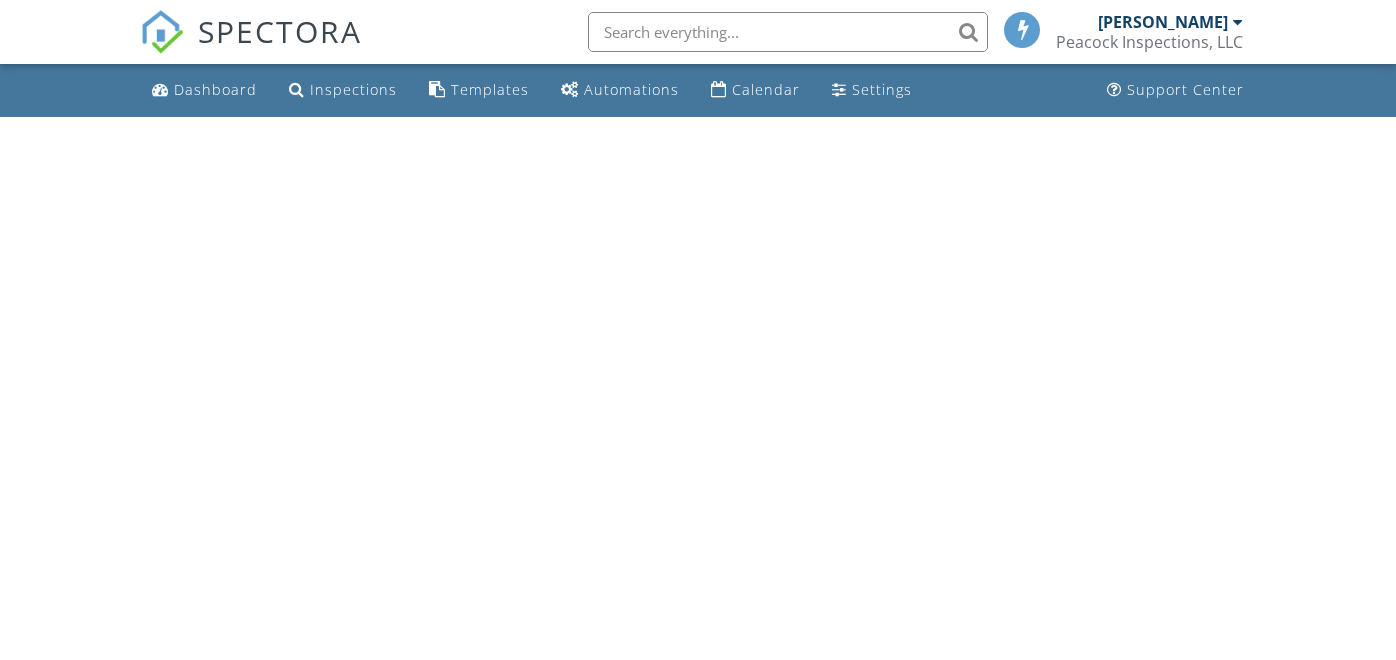 scroll, scrollTop: 0, scrollLeft: 0, axis: both 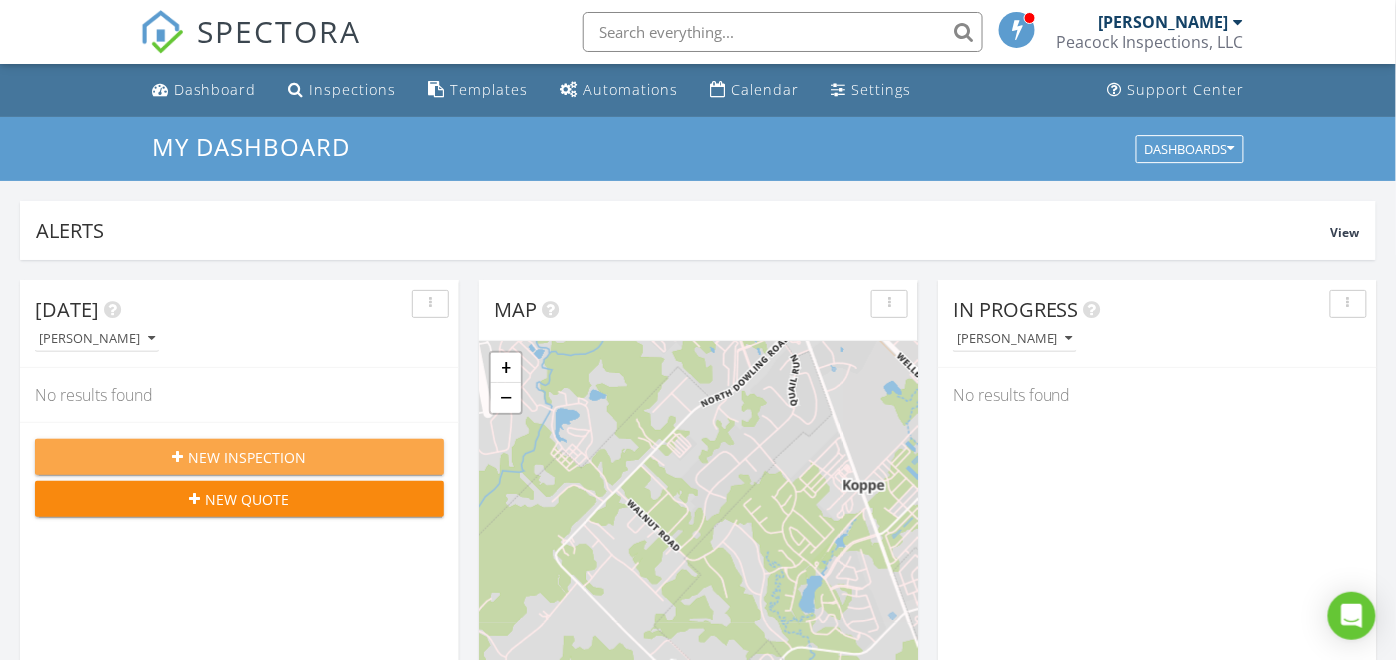 click on "New Inspection" at bounding box center (239, 457) 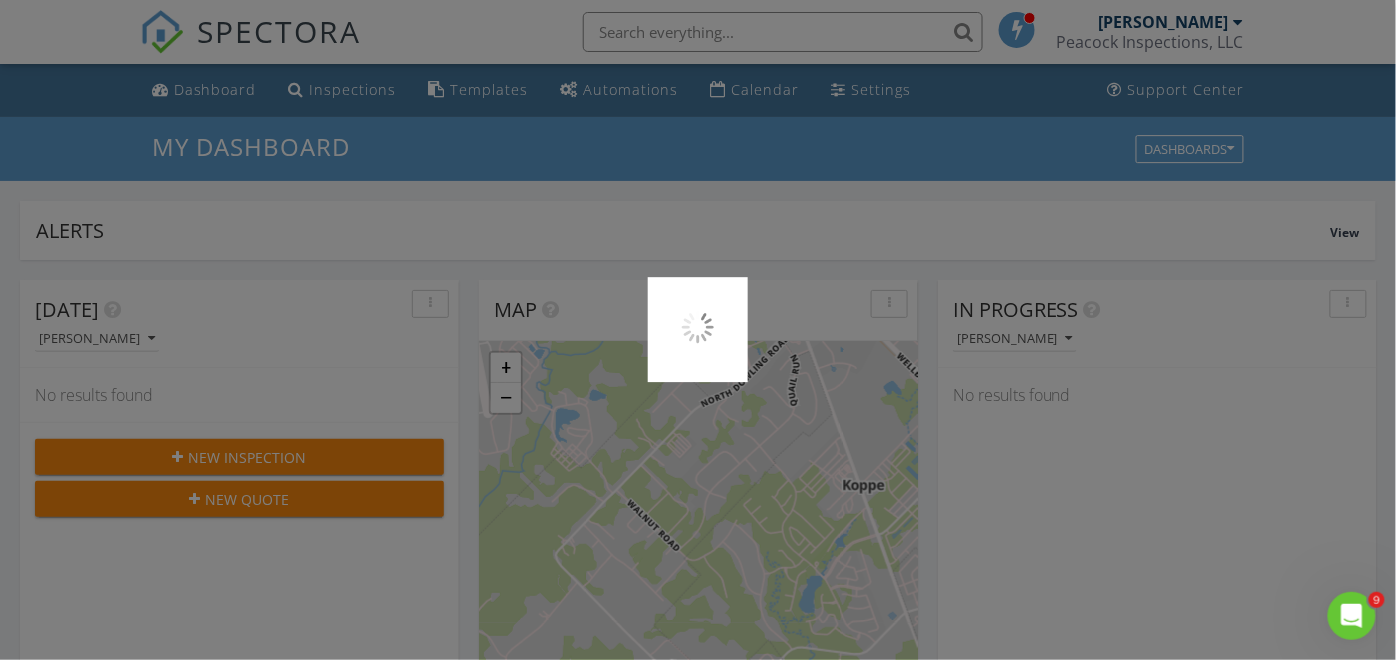 scroll, scrollTop: 0, scrollLeft: 0, axis: both 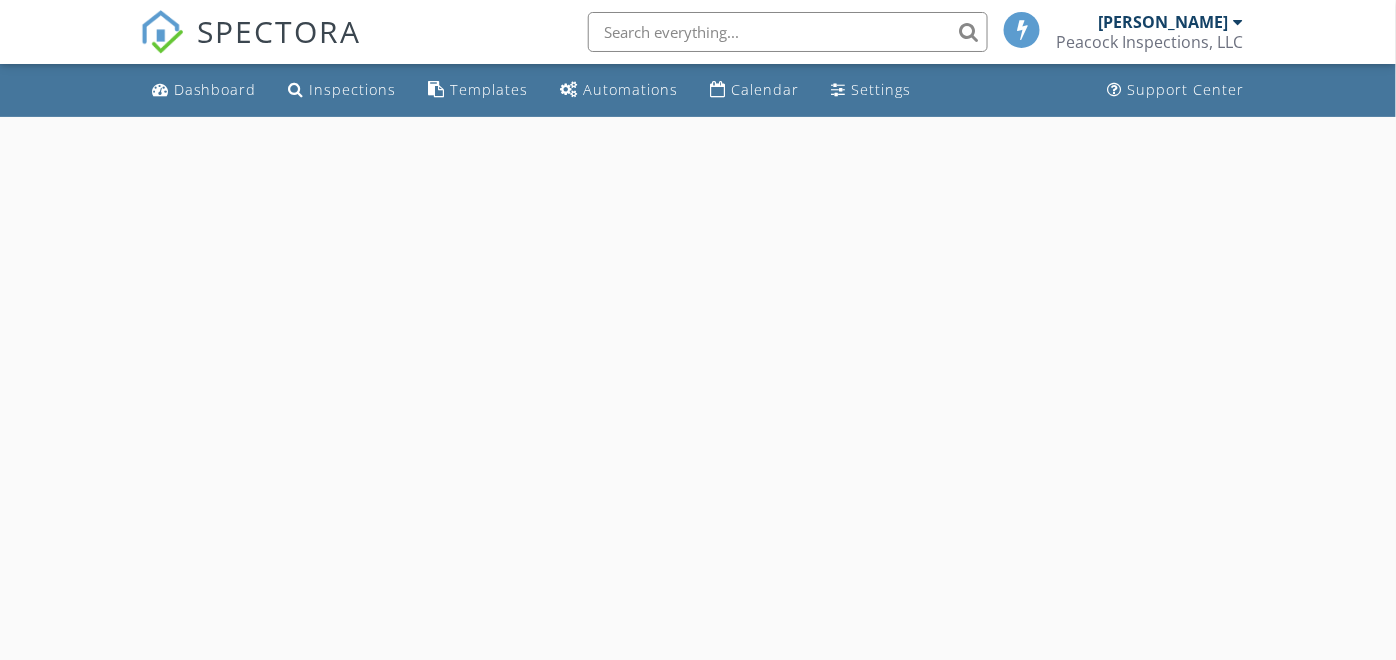 select on "6" 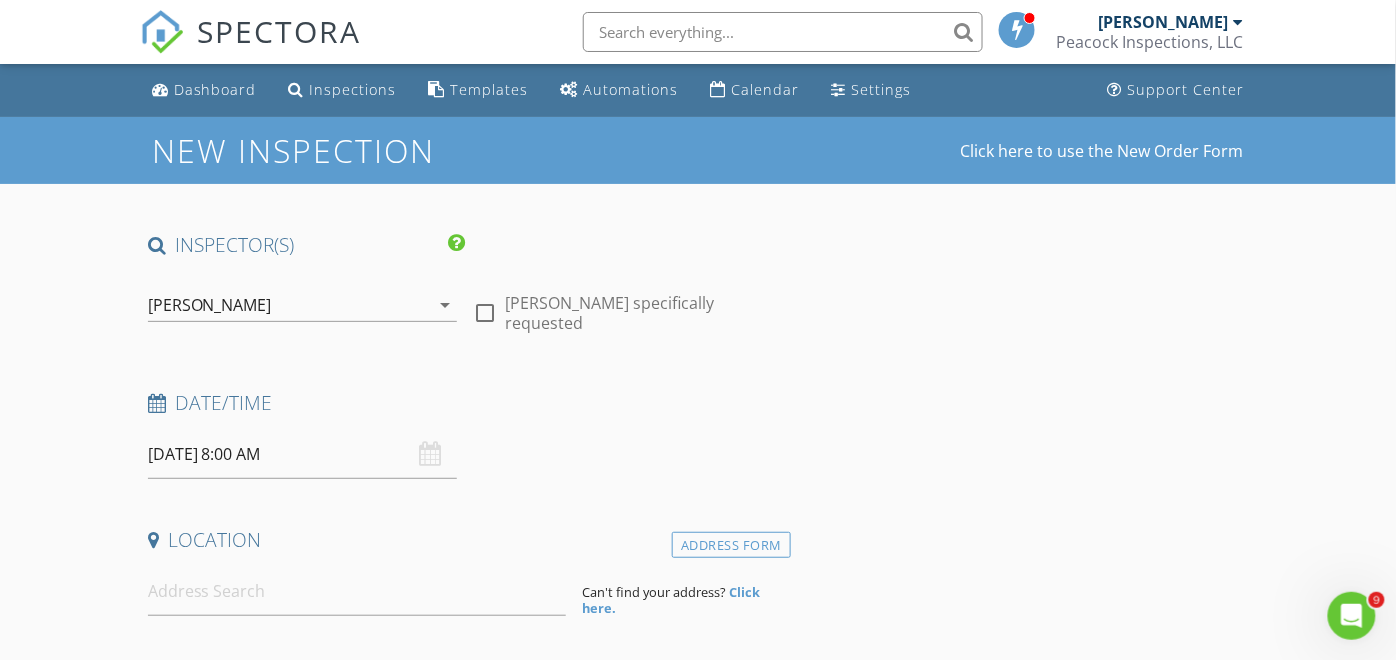scroll, scrollTop: 0, scrollLeft: 0, axis: both 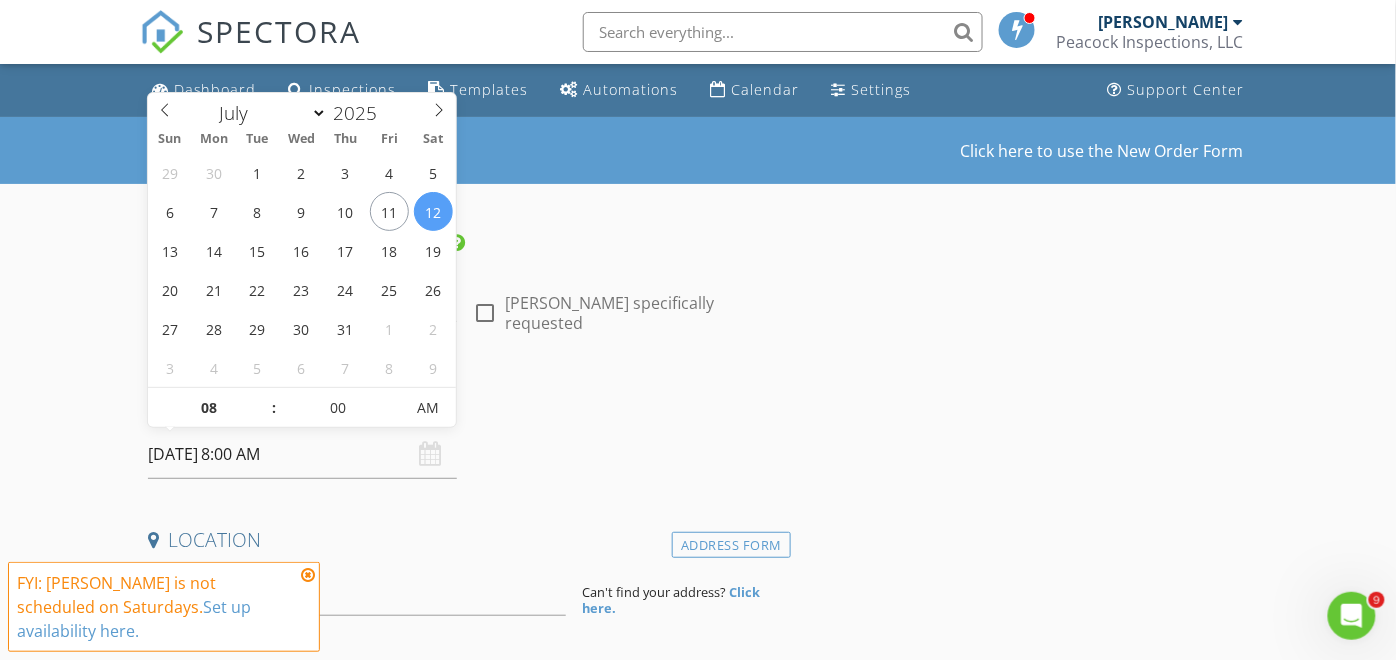 click on "07/12/2025 8:00 AM" at bounding box center (303, 454) 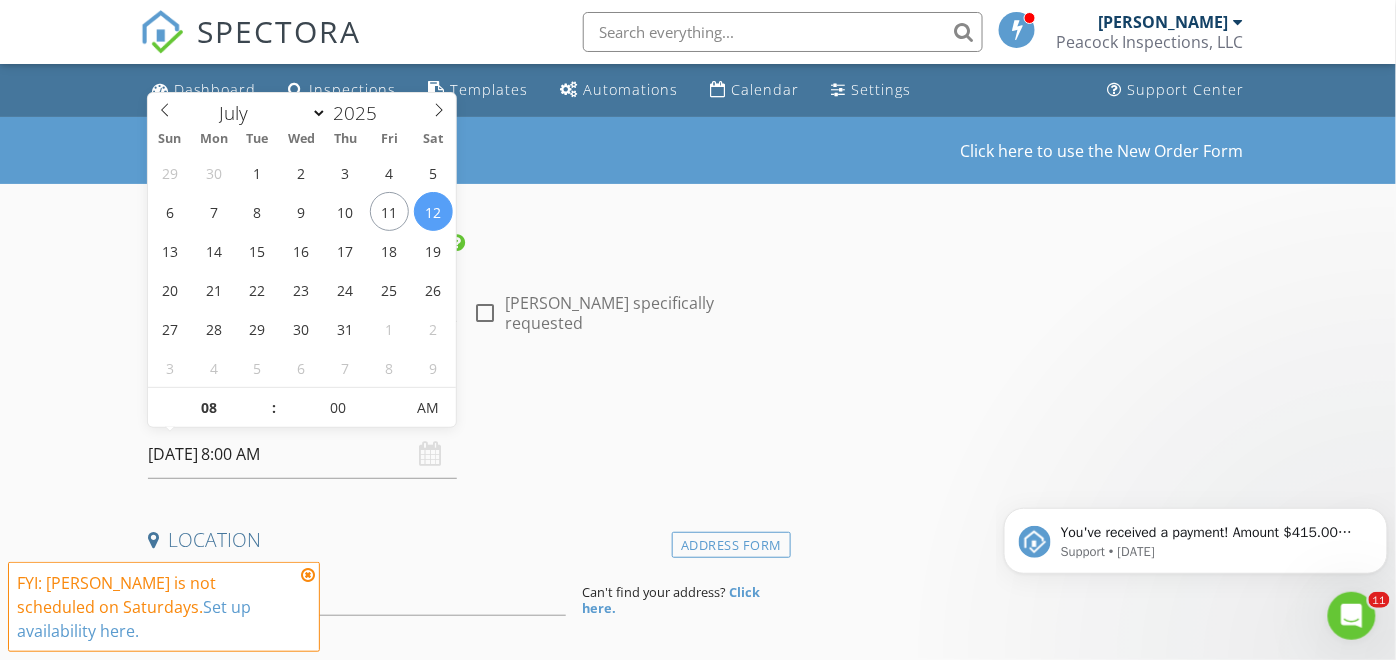 scroll, scrollTop: 0, scrollLeft: 0, axis: both 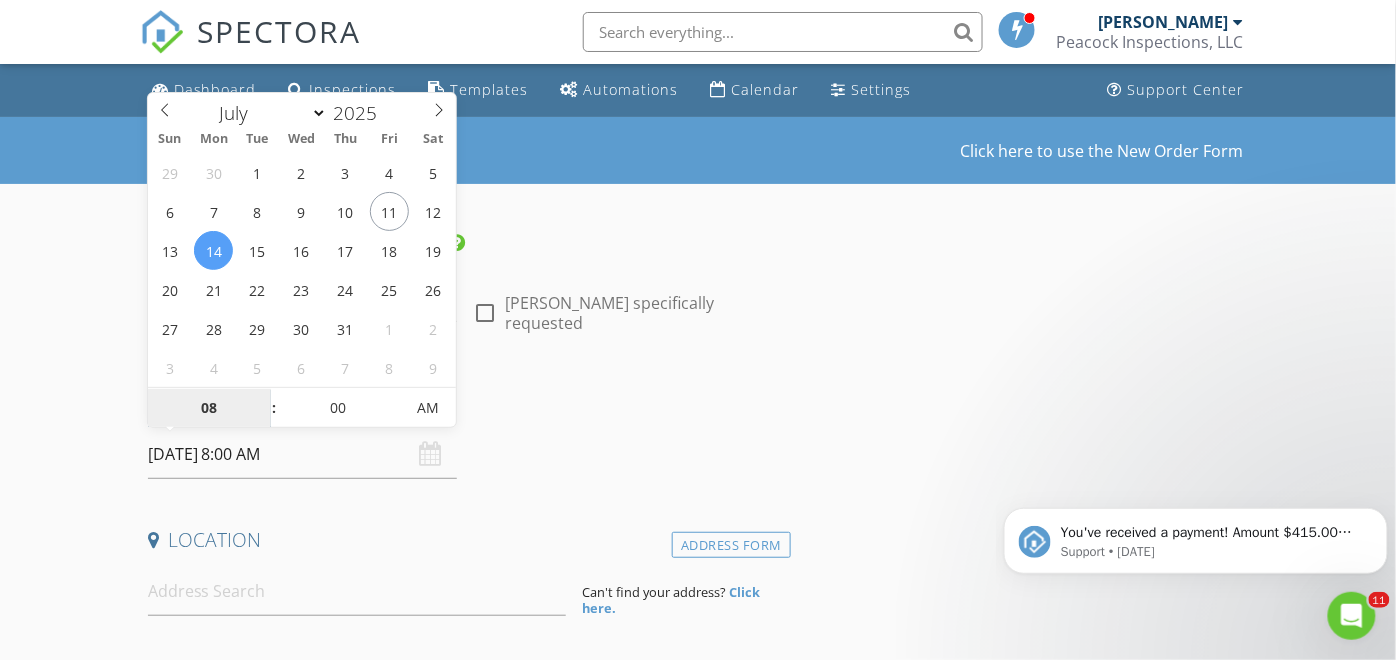type on "07/14/2025 8:00 AM" 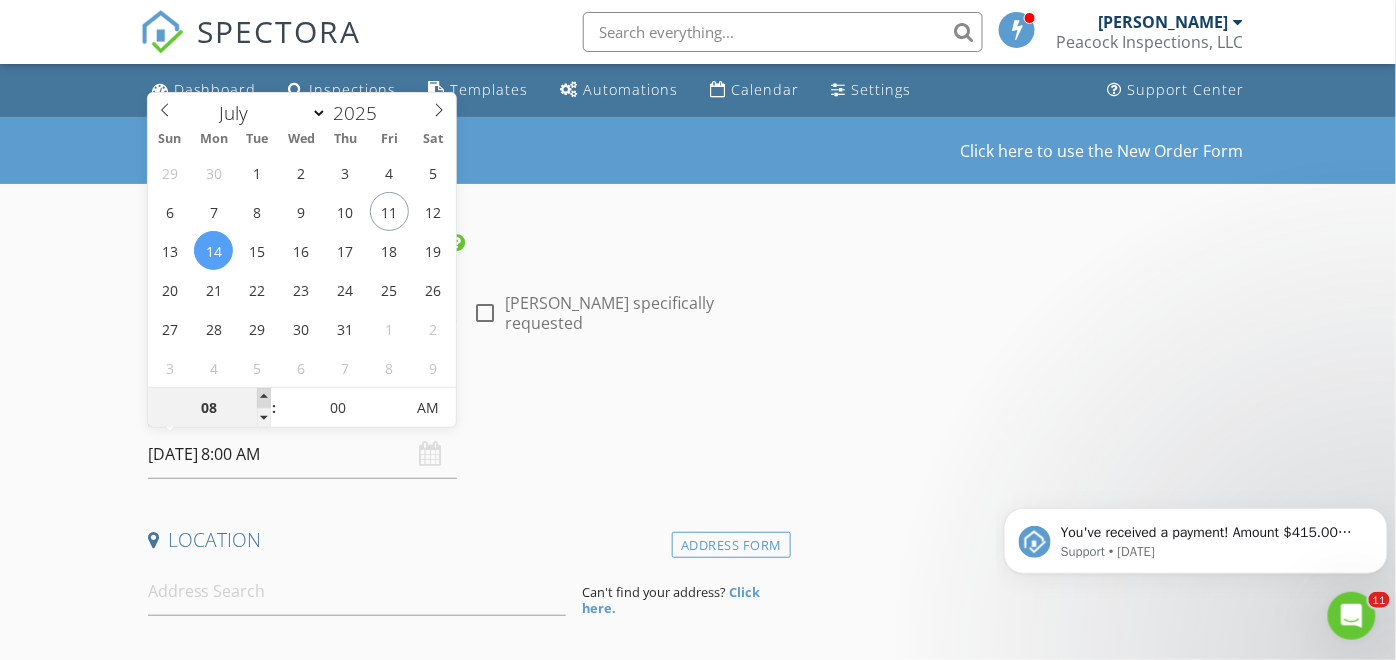 type on "09" 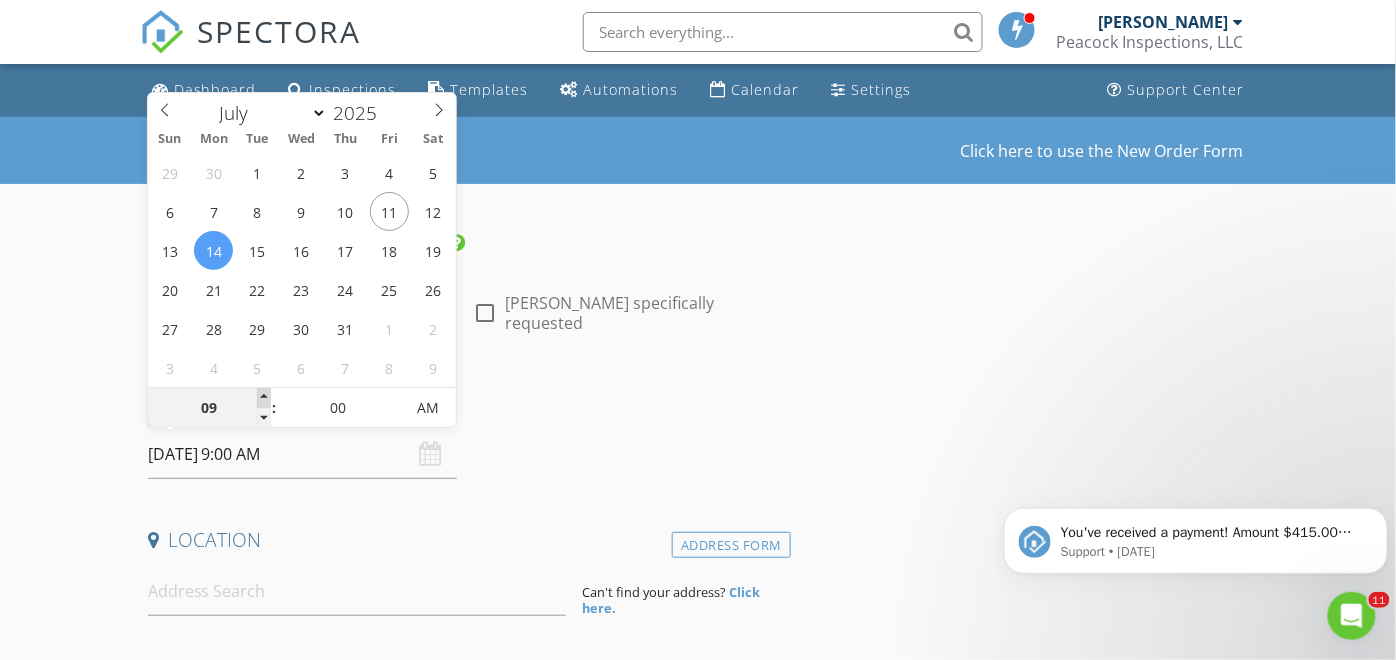 click at bounding box center (264, 398) 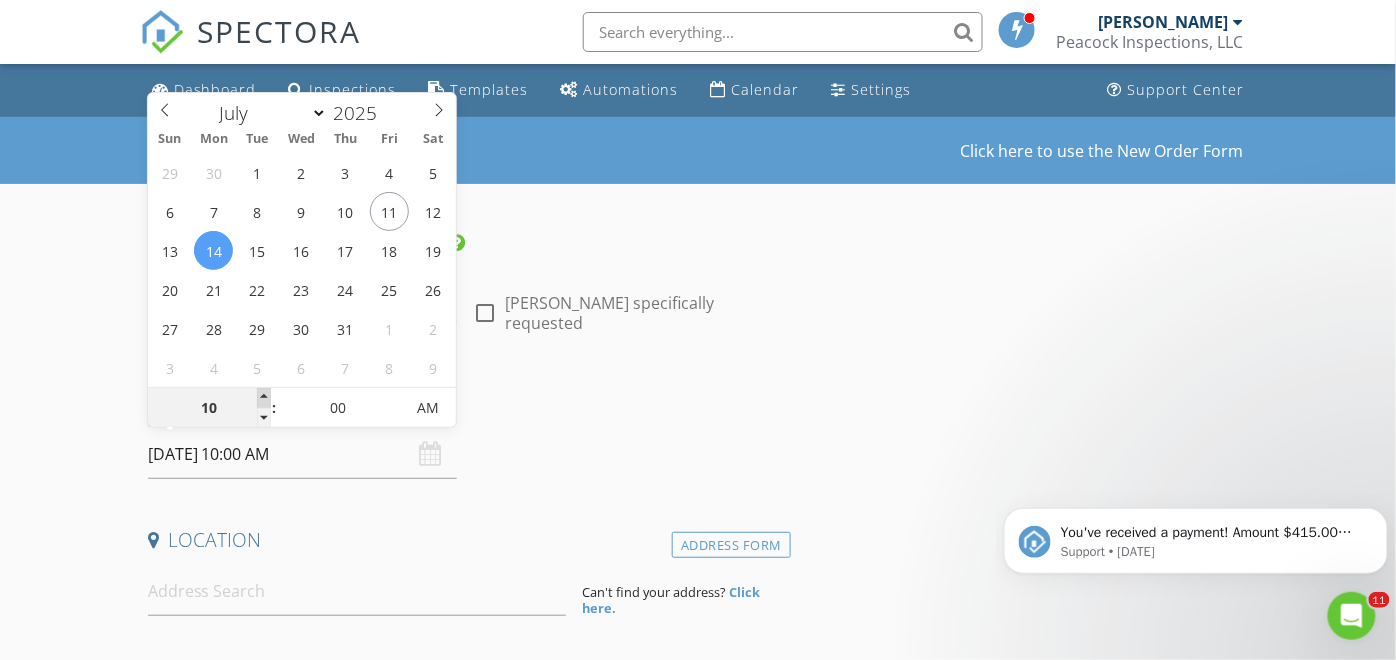 click at bounding box center [264, 398] 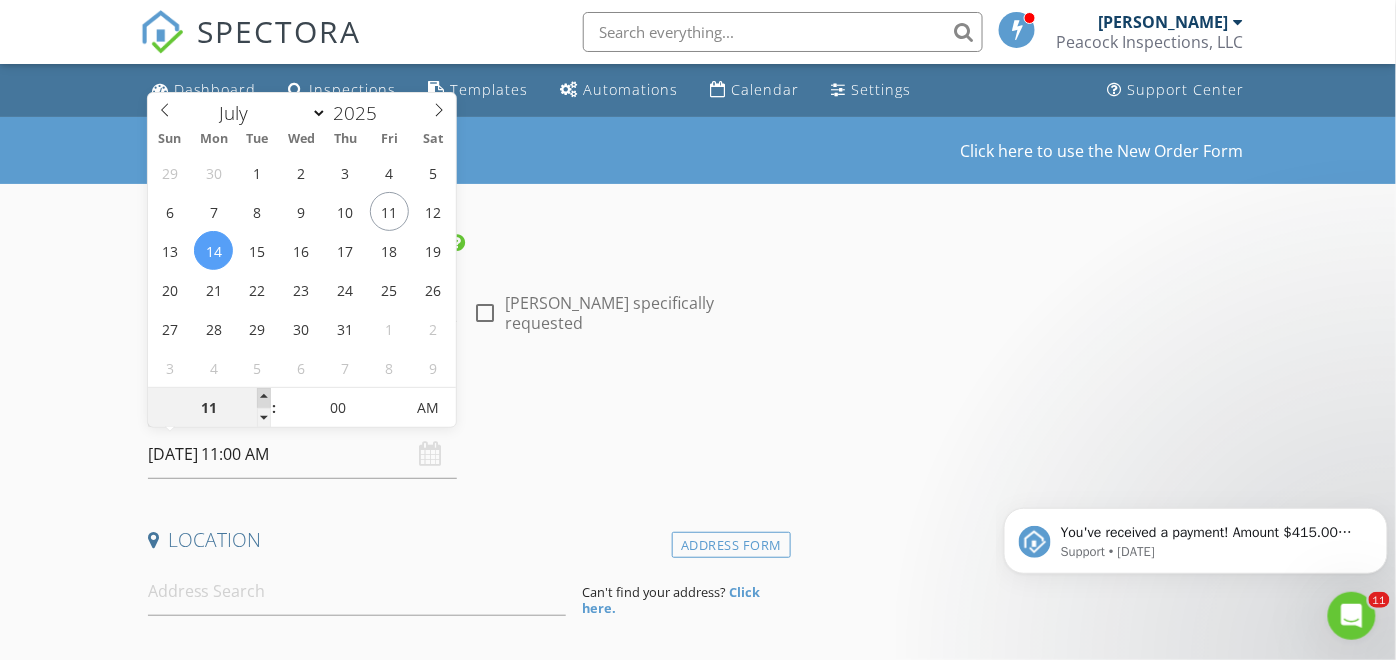 click at bounding box center (264, 398) 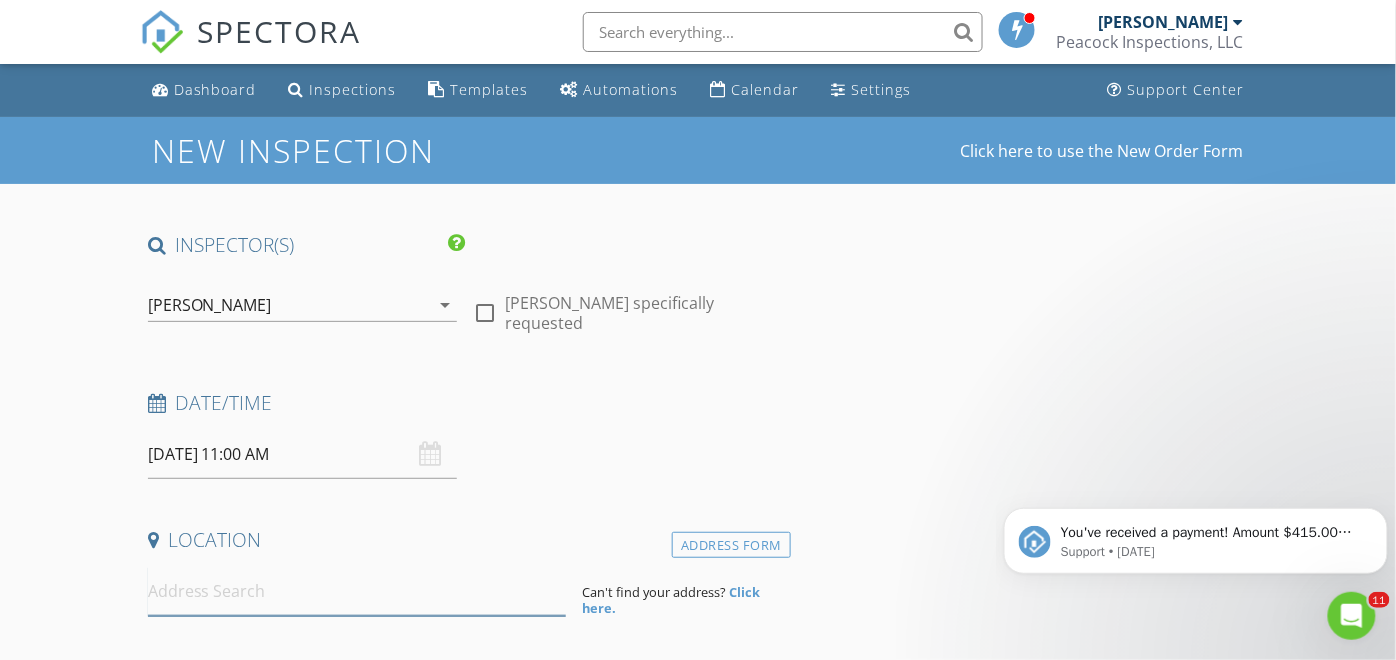 click at bounding box center [357, 591] 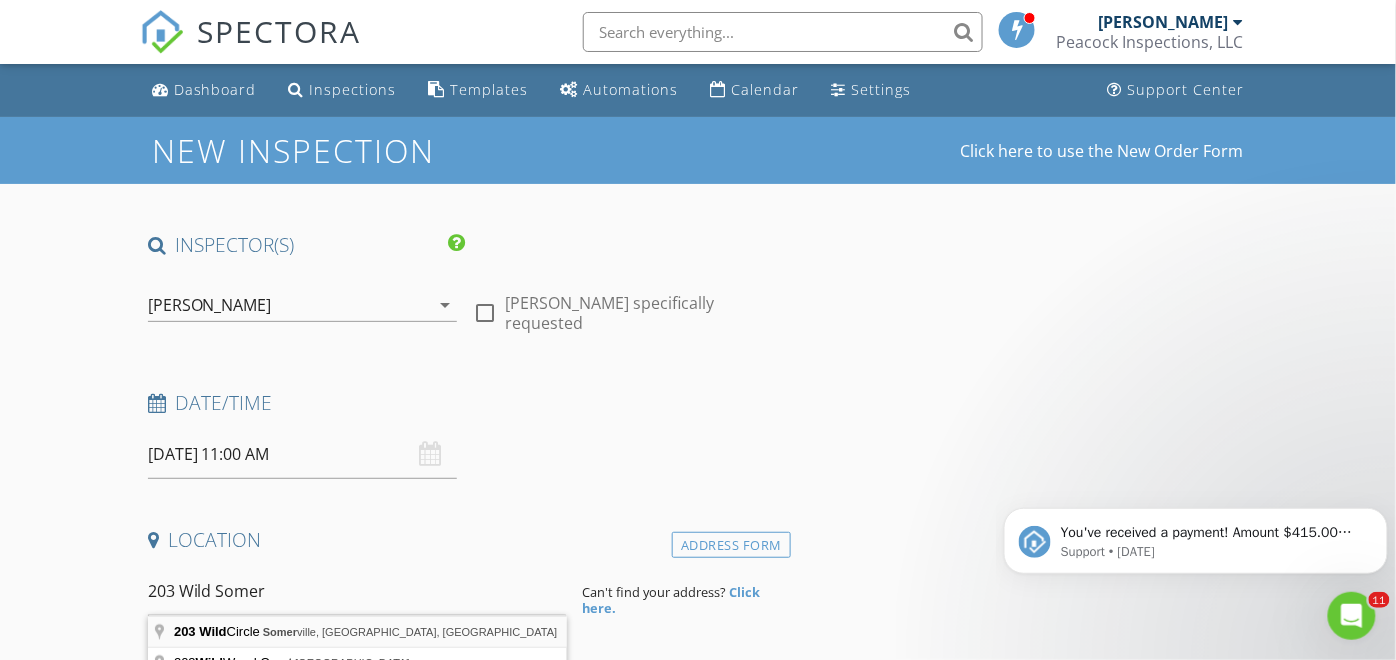 type on "203 Wild Circle, Somerville, TX, USA" 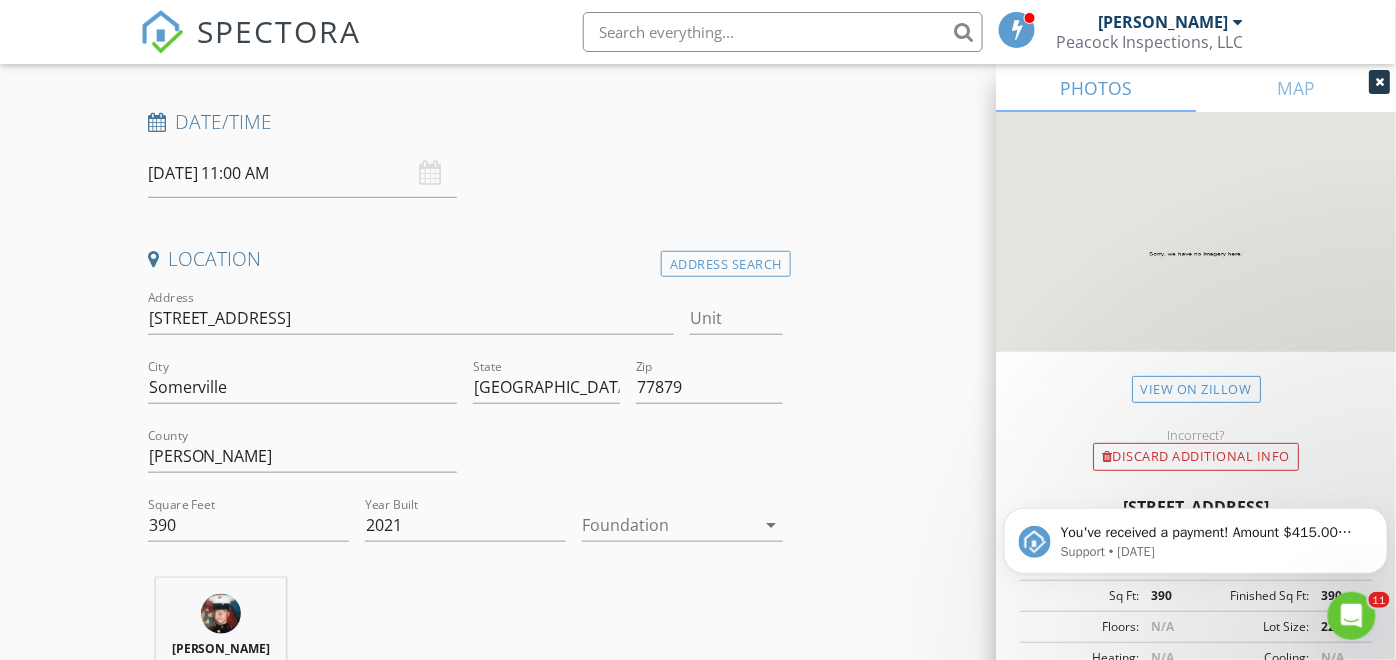 scroll, scrollTop: 325, scrollLeft: 0, axis: vertical 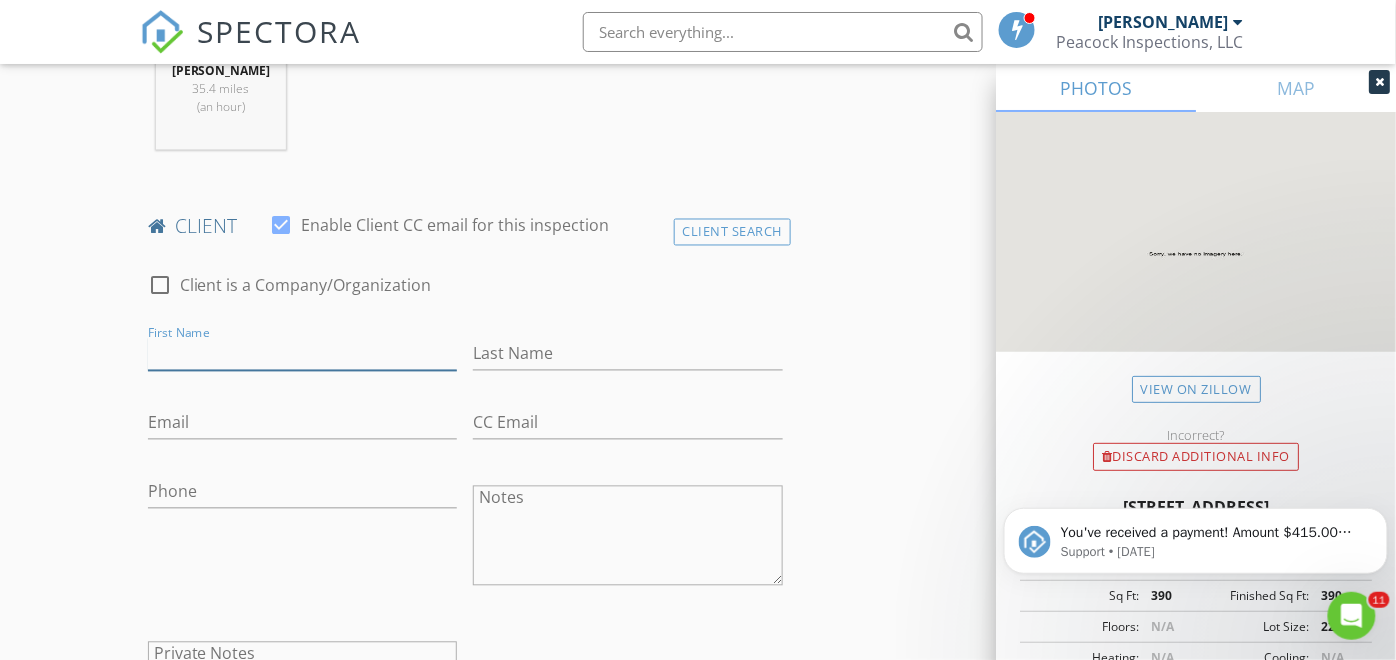 click on "First Name" at bounding box center [303, 354] 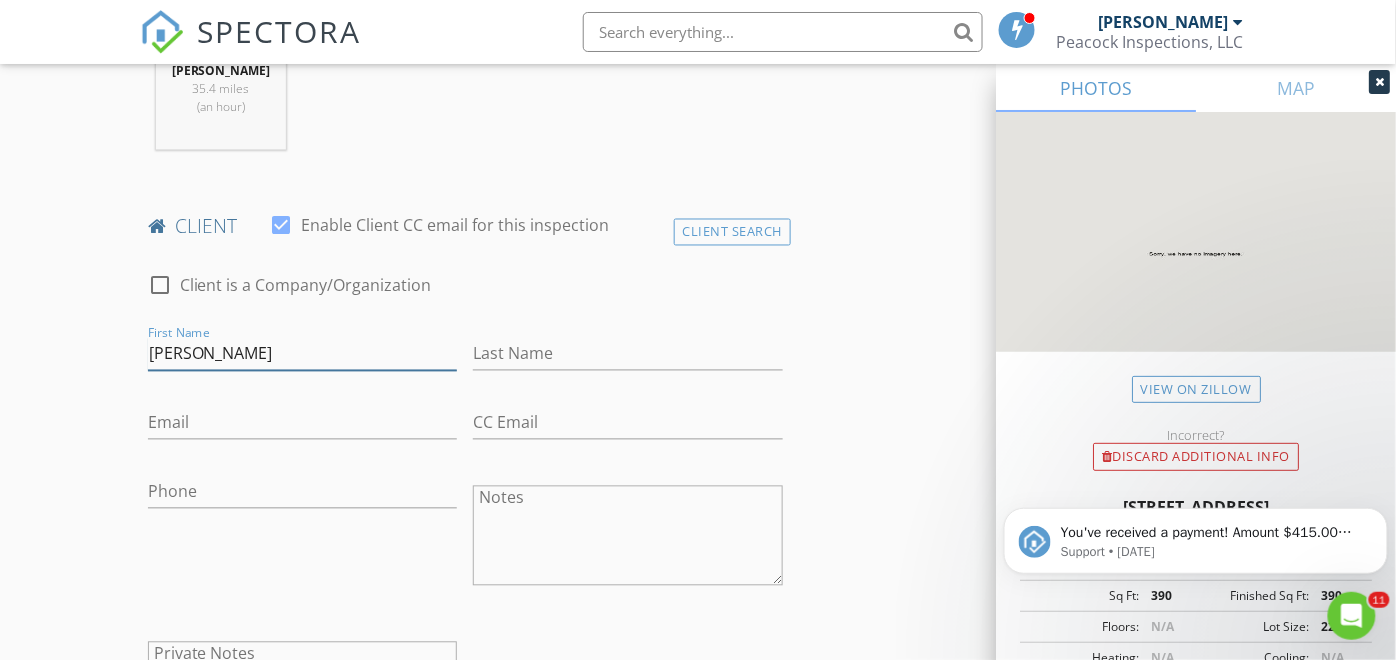 type on "Shelli" 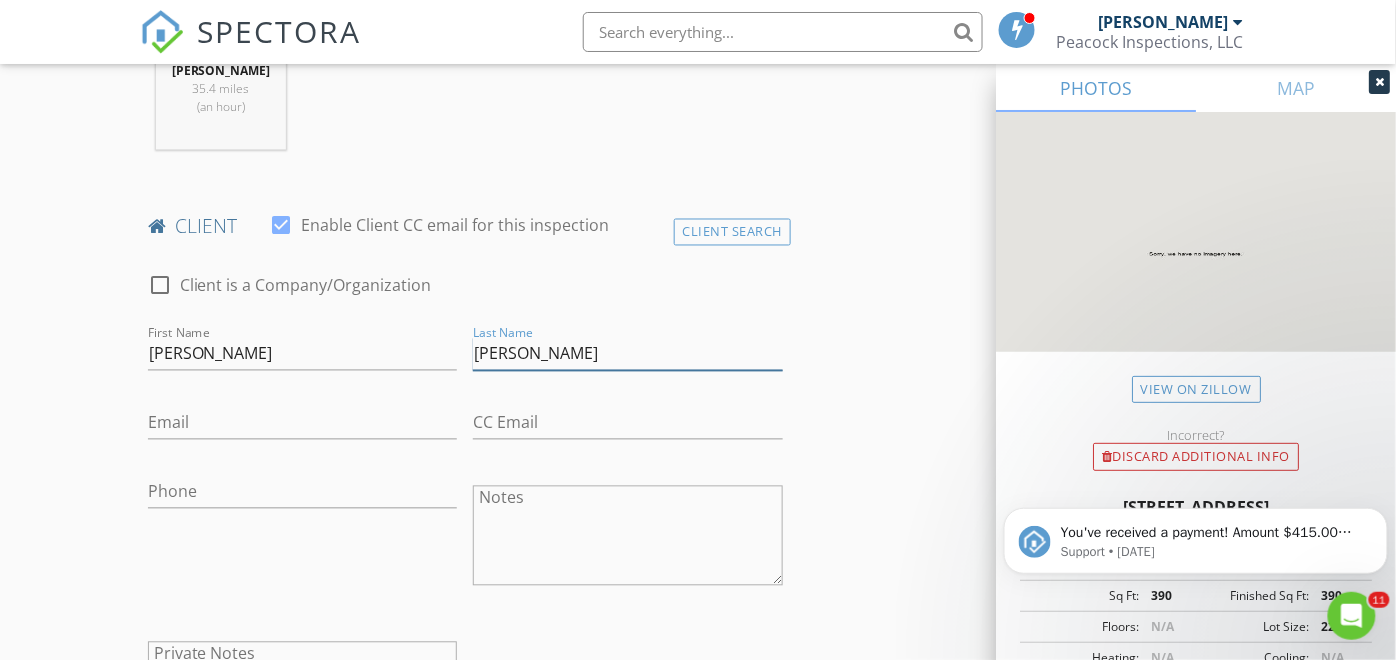 type on "Charnquist" 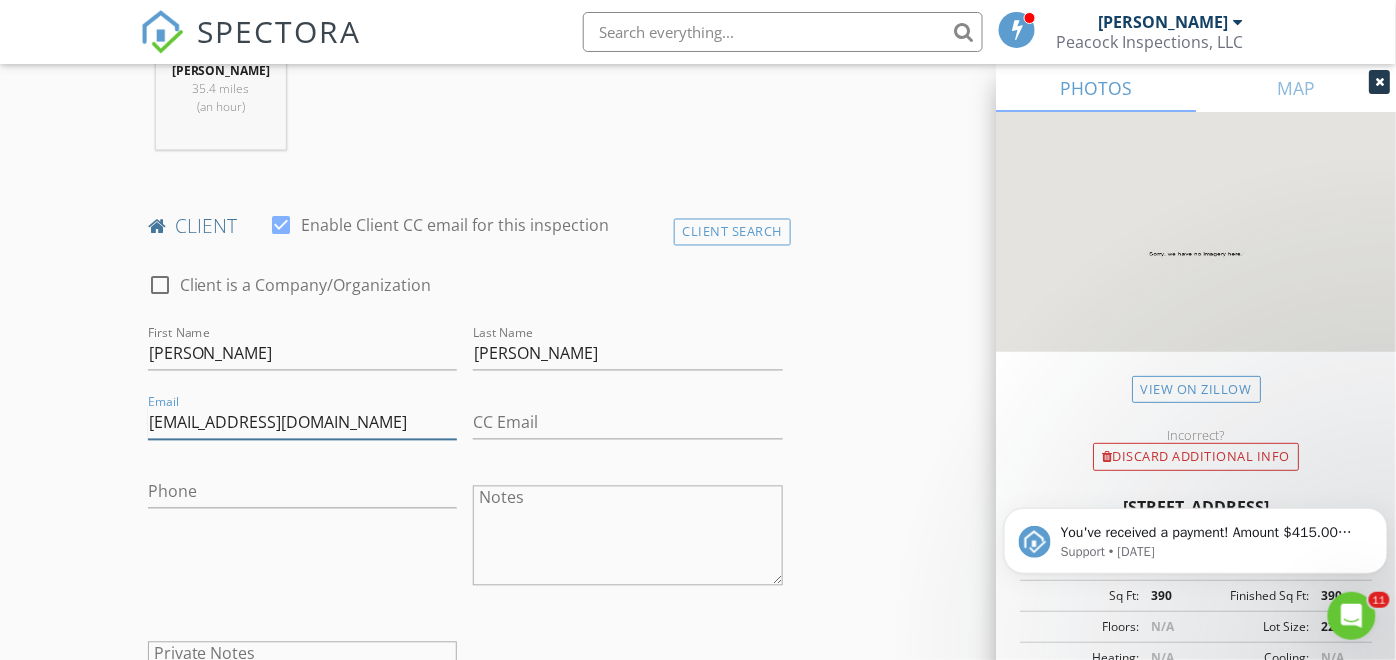 scroll, scrollTop: 903, scrollLeft: 0, axis: vertical 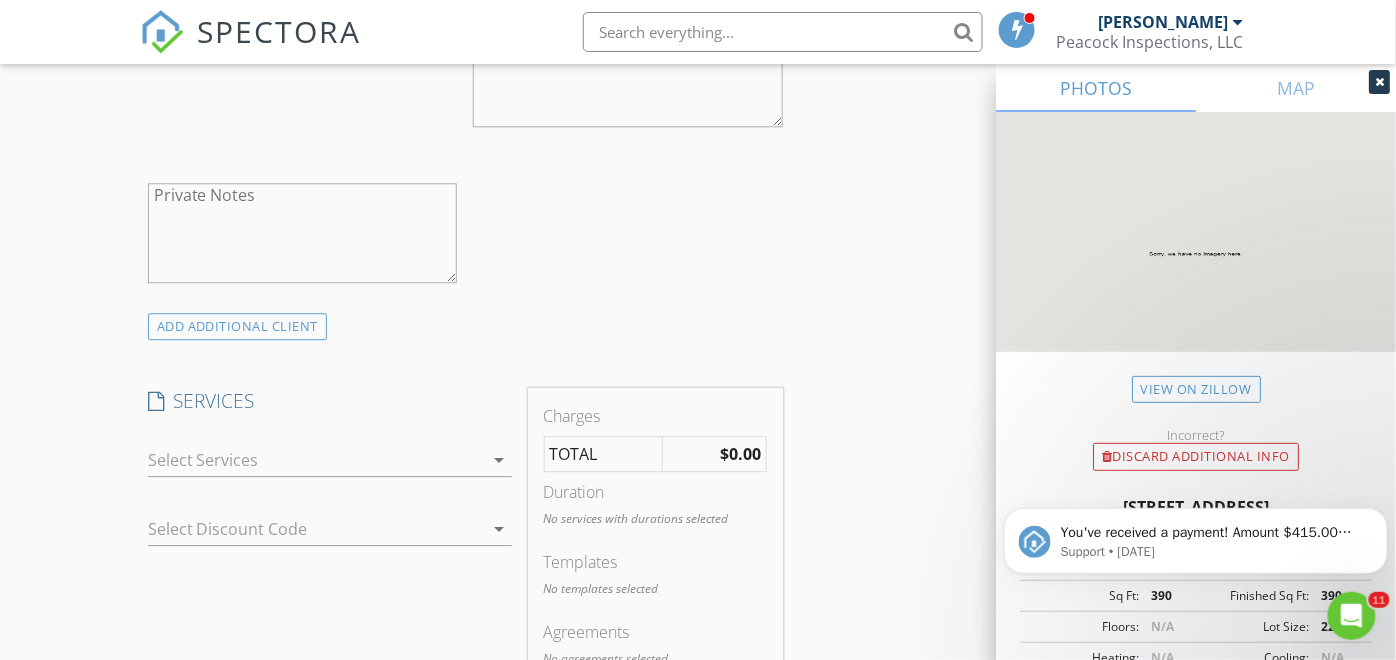 type on "shellicharn@gmail.com" 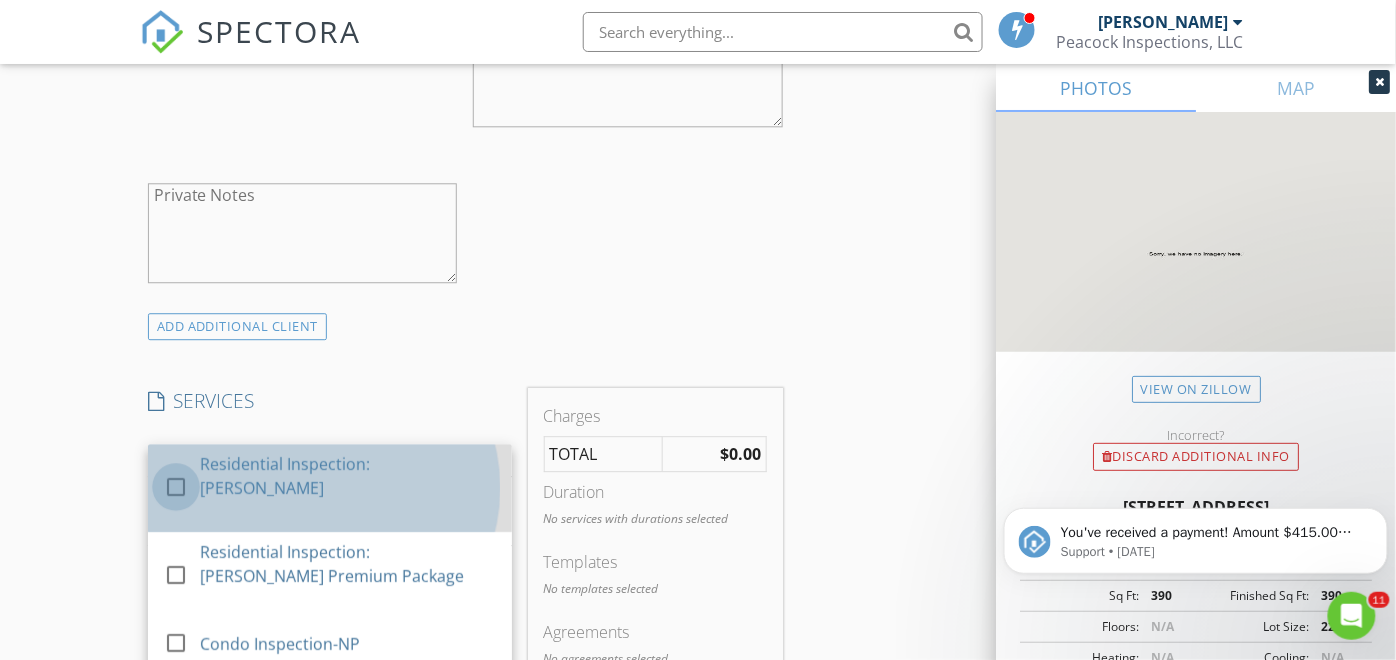 click at bounding box center (176, 487) 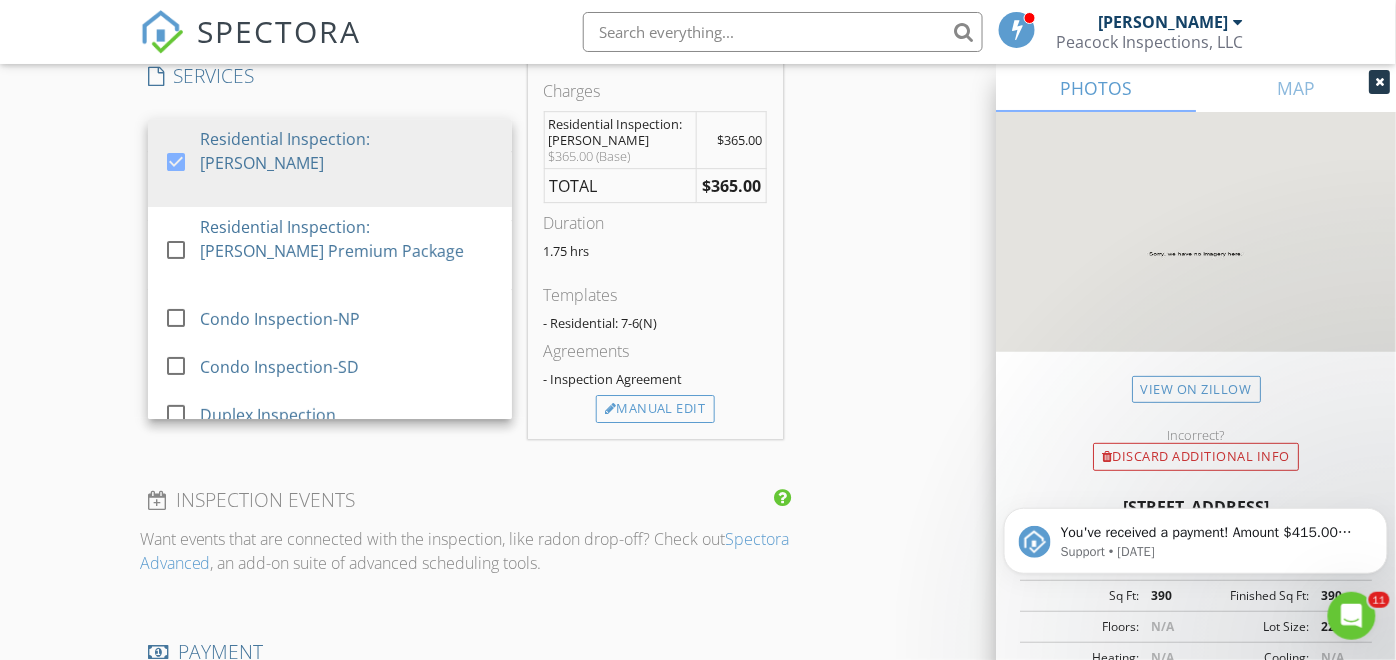scroll, scrollTop: 1658, scrollLeft: 0, axis: vertical 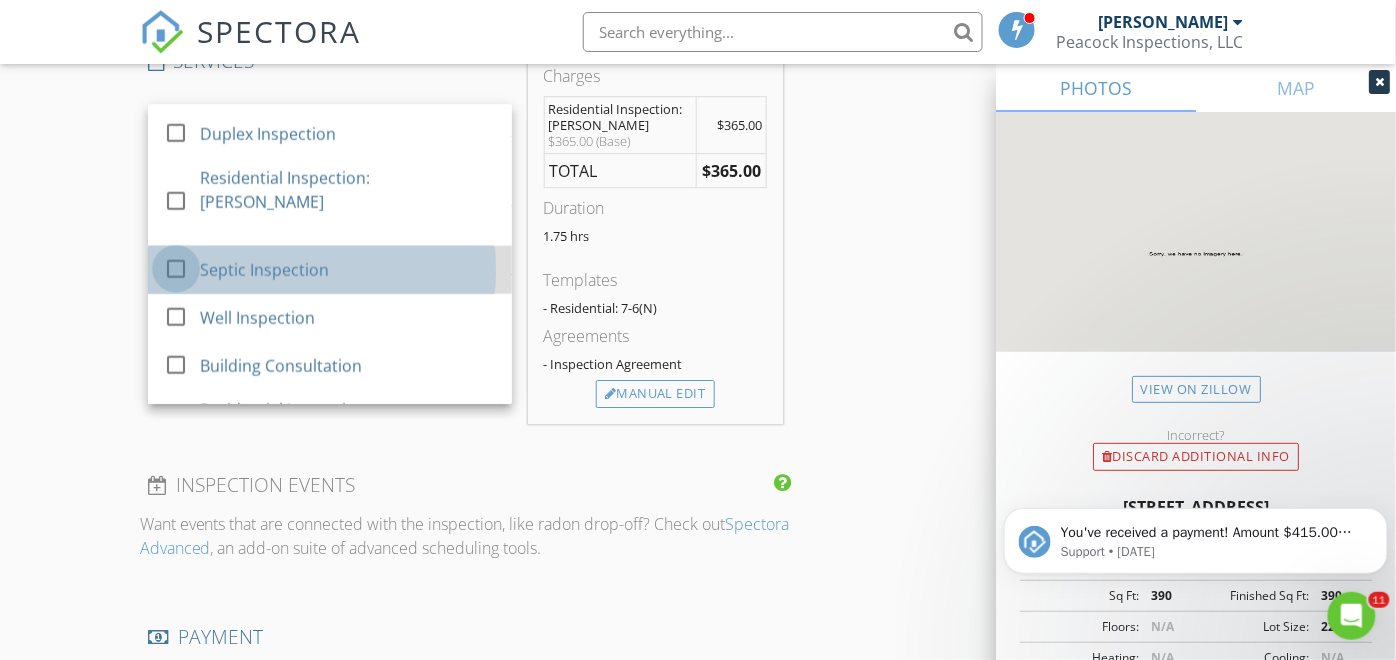 click at bounding box center [176, 269] 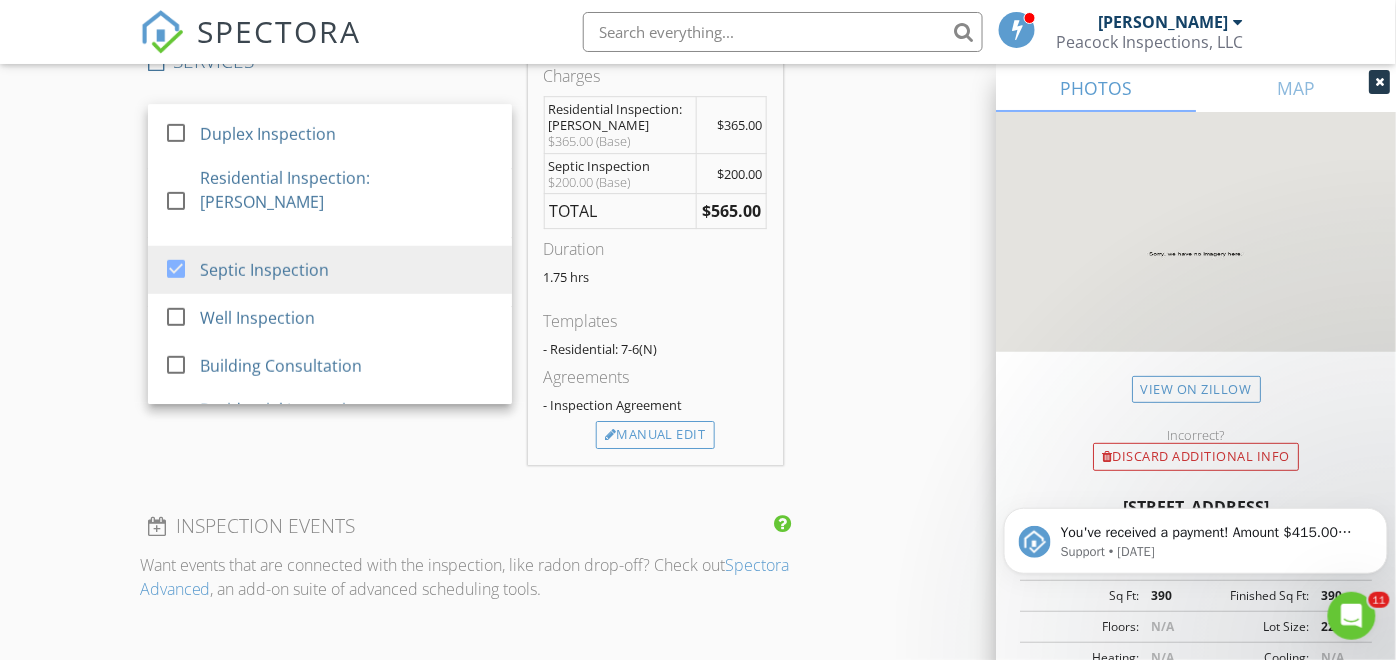 click on "INSPECTOR(S)
check_box   Nathan Peacock   PRIMARY   check_box_outline_blank   Steve Darden     Nathan Peacock arrow_drop_down   check_box_outline_blank Nathan Peacock specifically requested
Date/Time
07/14/2025 11:00 AM
Location
Address Search       Address 203 Wild Cir   Unit   City Somerville   State TX   Zip 77879   County Burleson     Square Feet 390   Year Built 2021   Foundation arrow_drop_down     Nathan Peacock     35.4 miles     (an hour)
client
check_box Enable Client CC email for this inspection   Client Search     check_box_outline_blank Client is a Company/Organization     First Name Shelli   Last Name Charnquist   Email shellicharn@gmail.com   CC Email   Phone           Notes   Private Notes
ADD ADDITIONAL client
SERVICES
check_box     check_box_outline_blank" at bounding box center [698, 352] 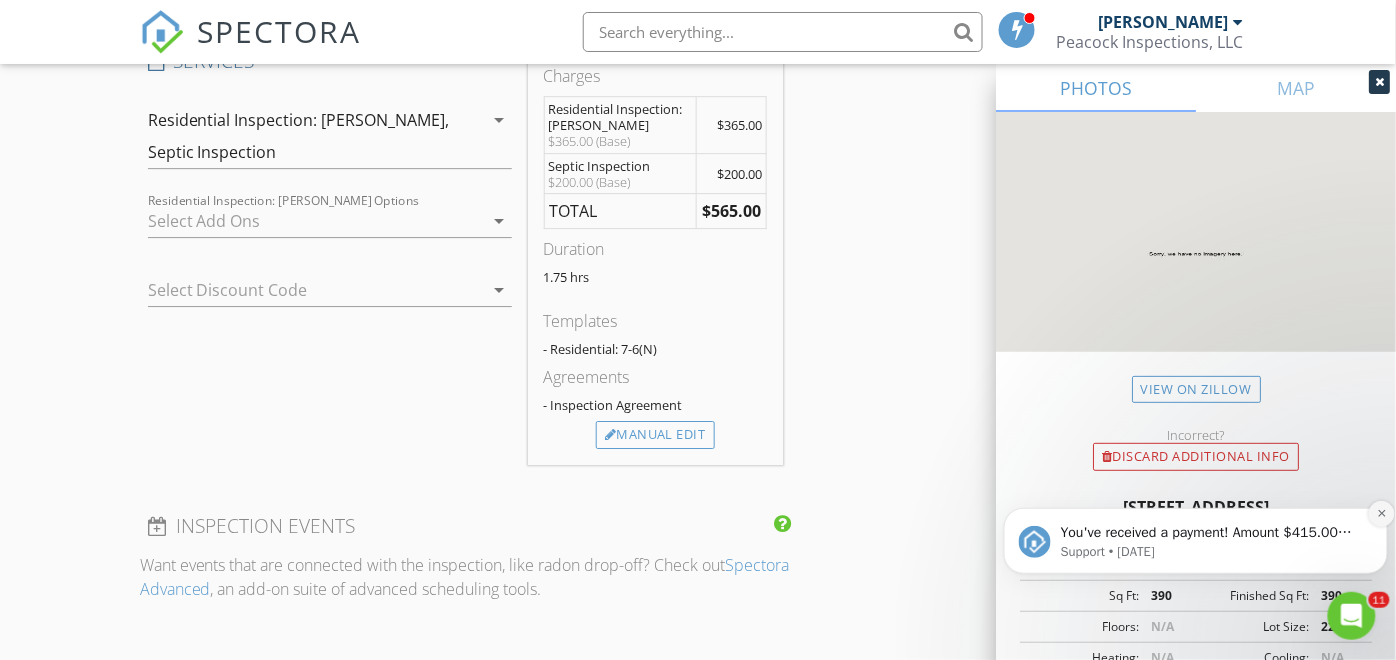click 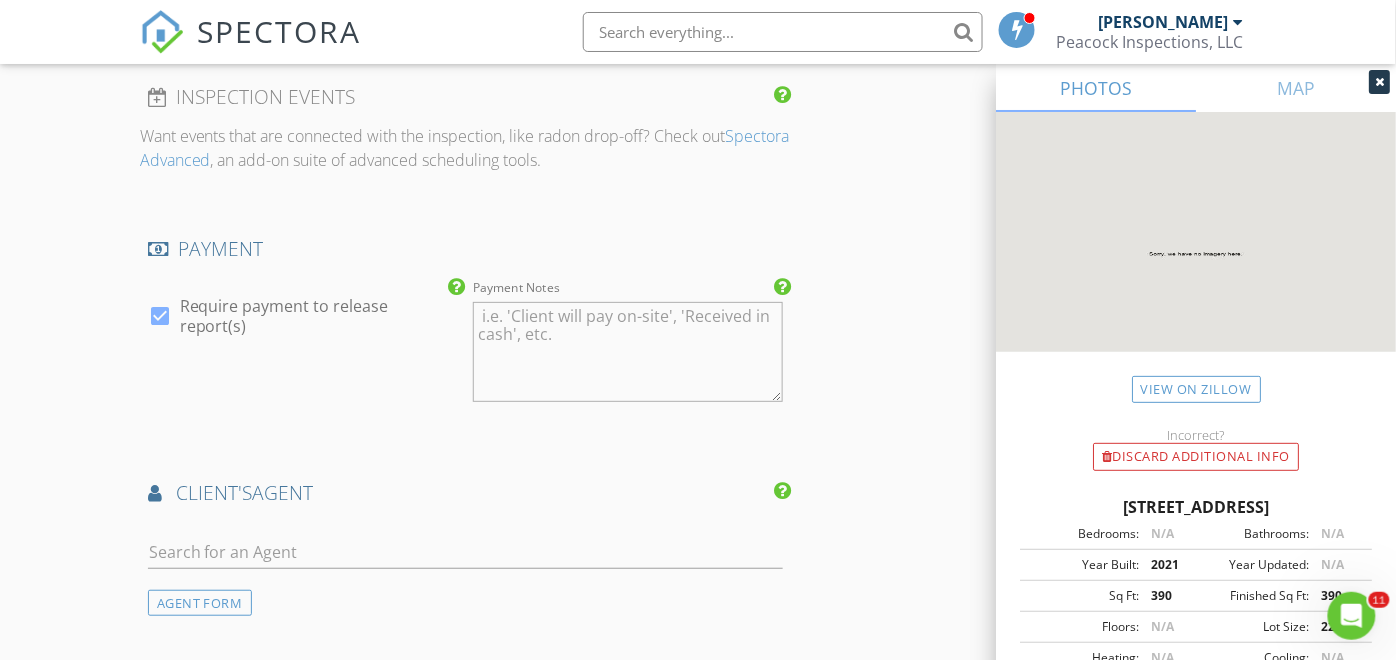scroll, scrollTop: 2220, scrollLeft: 0, axis: vertical 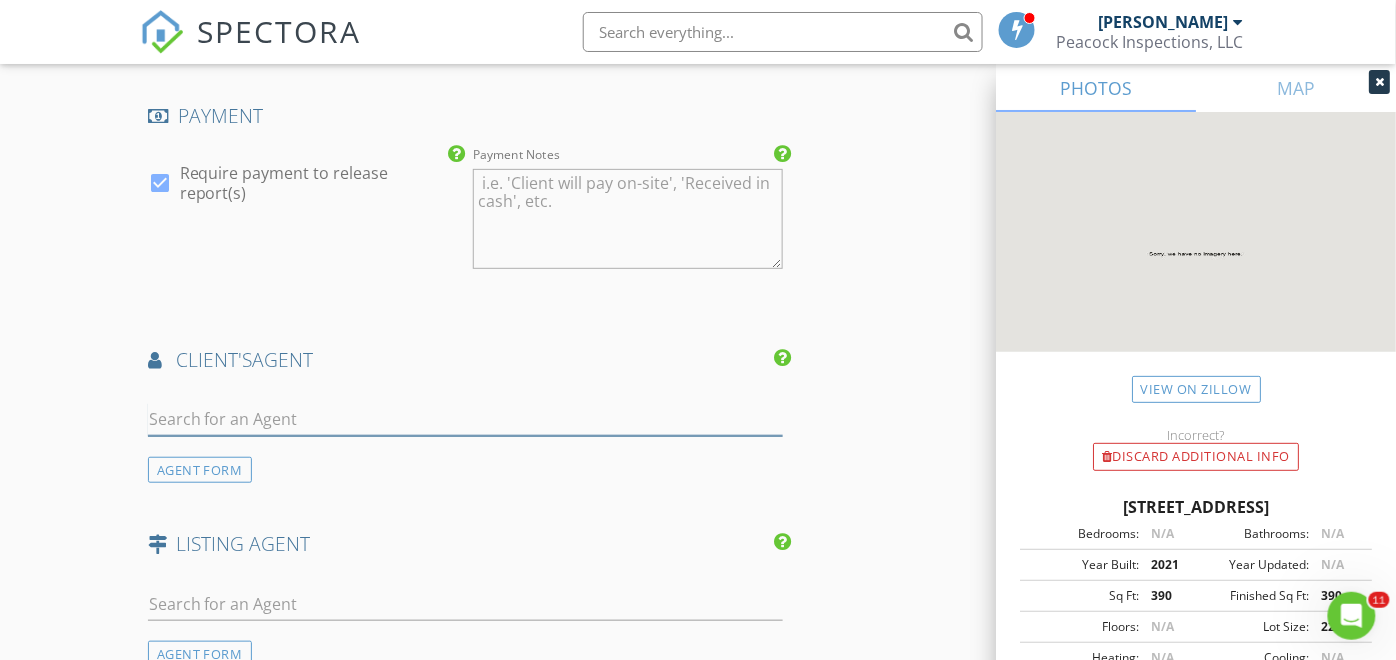 click at bounding box center [465, 419] 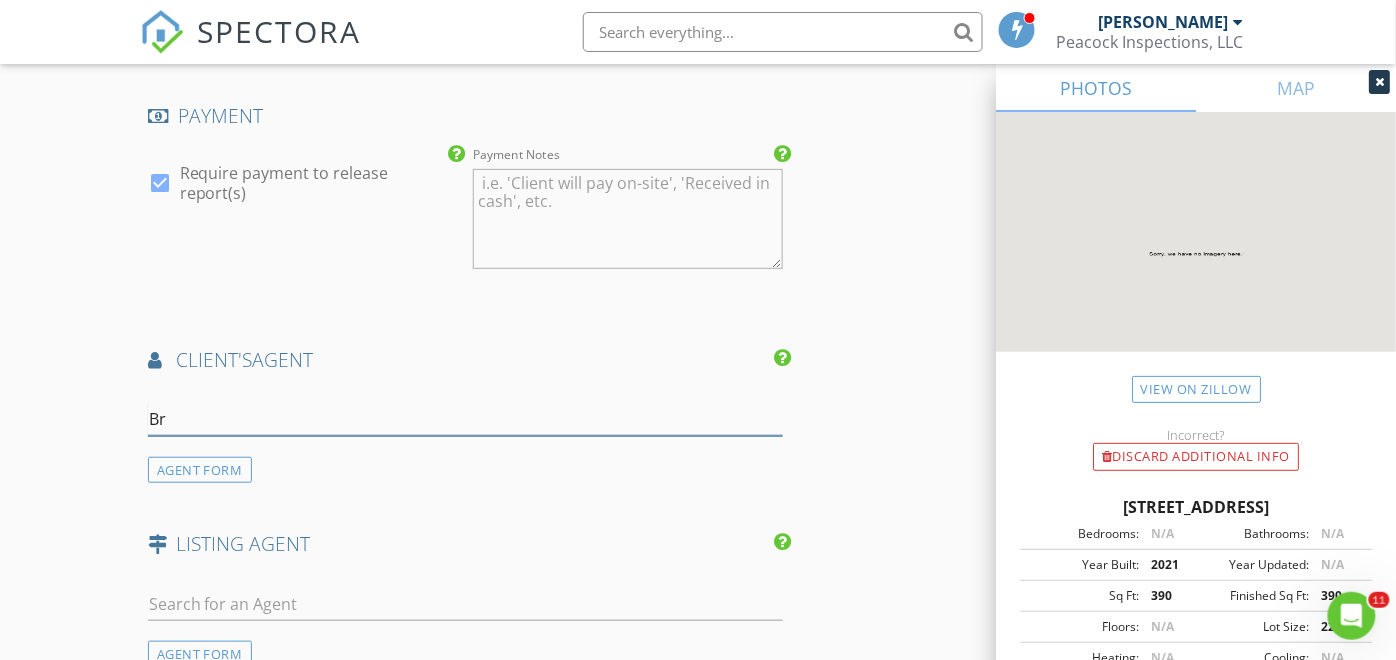 type on "B" 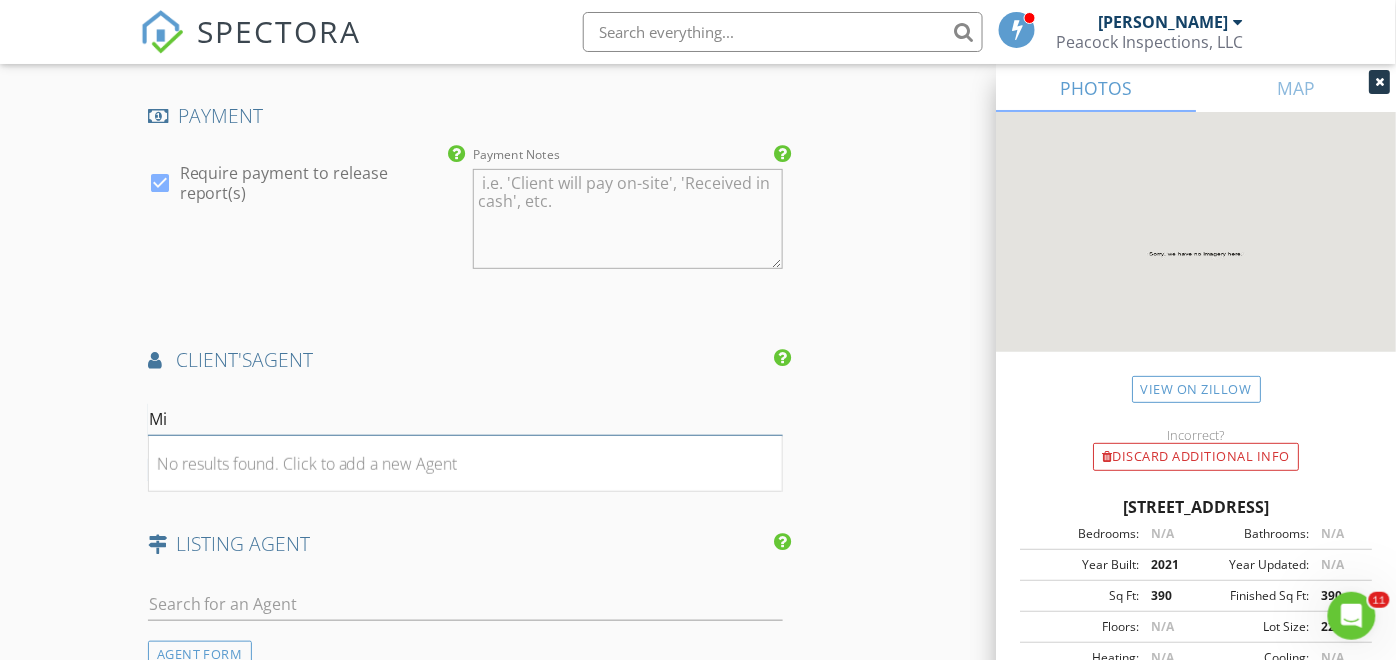 type on "M" 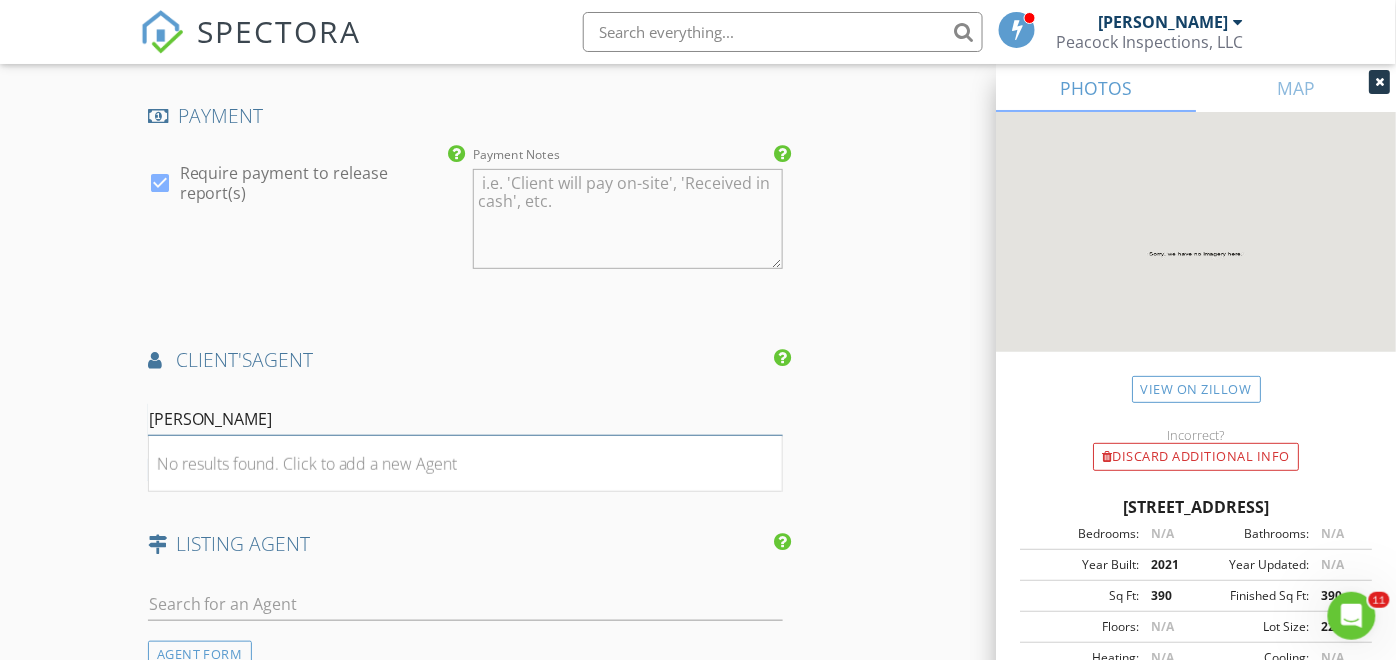 type on "Bruce" 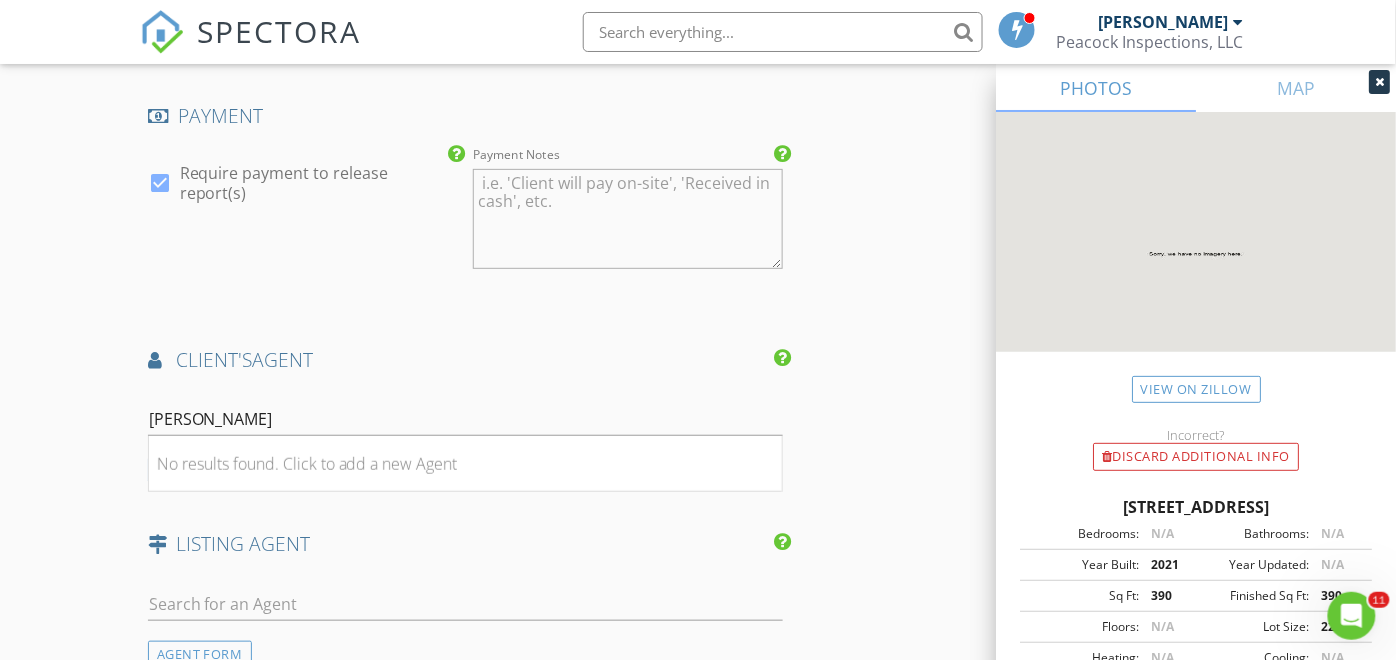 click on "New Inspection
Click here to use the New Order Form
INSPECTOR(S)
check_box   Nathan Peacock   PRIMARY   check_box_outline_blank   Steve Darden     Nathan Peacock arrow_drop_down   check_box_outline_blank Nathan Peacock specifically requested
Date/Time
07/14/2025 11:00 AM
Location
Address Search       Address 203 Wild Cir   Unit   City Somerville   State TX   Zip 77879   County Burleson     Square Feet 390   Year Built 2021   Foundation arrow_drop_down     Nathan Peacock     35.4 miles     (an hour)
client
check_box Enable Client CC email for this inspection   Client Search     check_box_outline_blank Client is a Company/Organization     First Name Shelli   Last Name Charnquist   Email shellicharn@gmail.com   CC Email   Phone           Notes   Private Notes
ADD ADDITIONAL client
check_box" at bounding box center [698, -244] 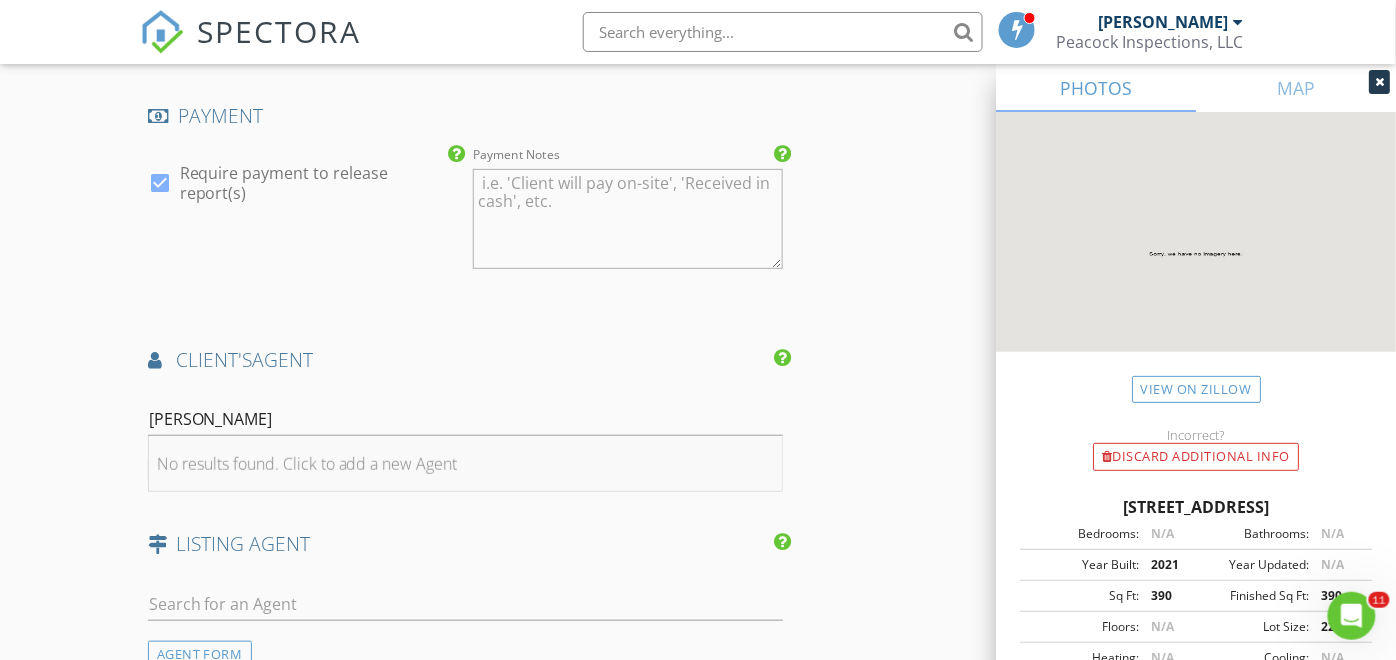 click on "No results found. Click to add a new Agent" at bounding box center [307, 464] 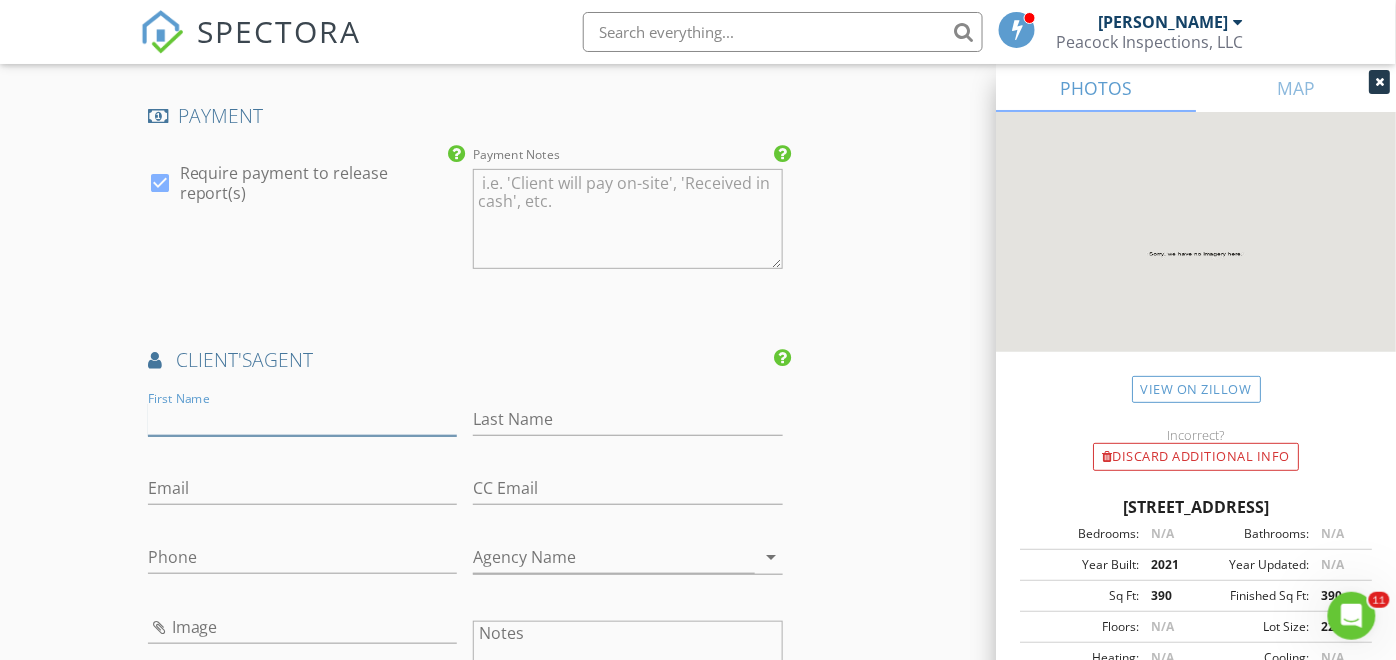click on "First Name" at bounding box center [303, 419] 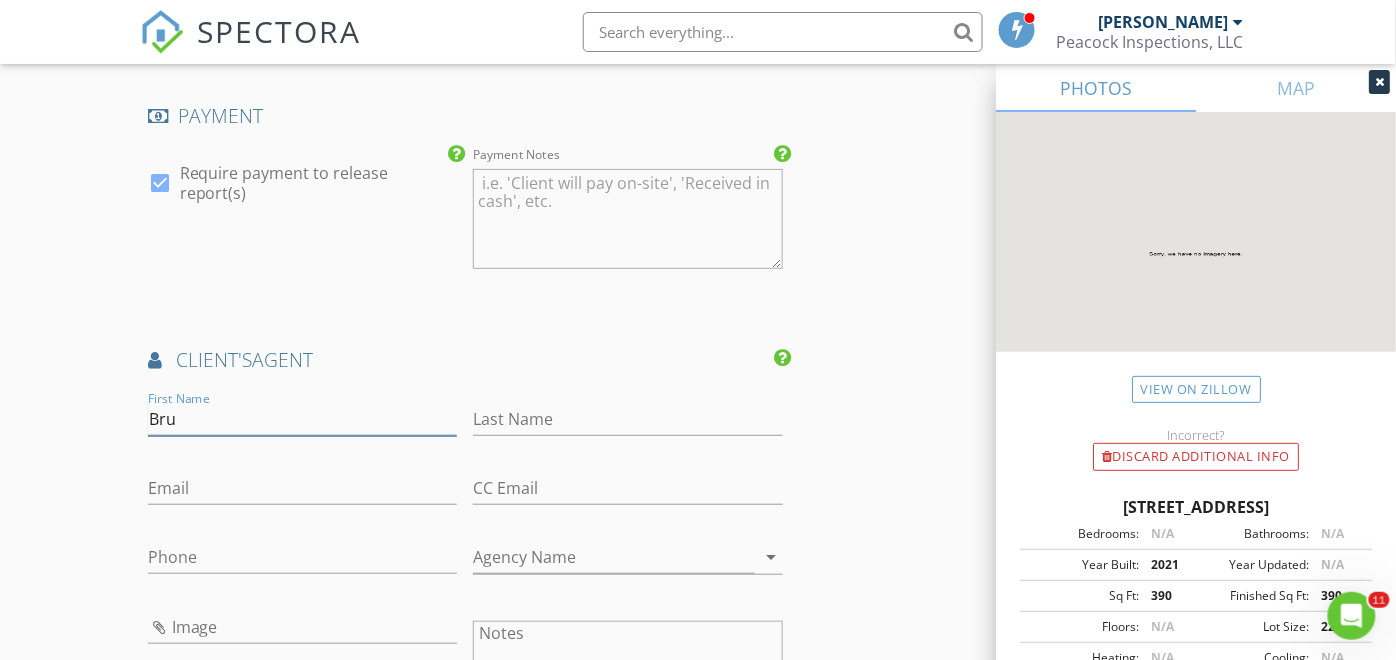 type on "Bruce" 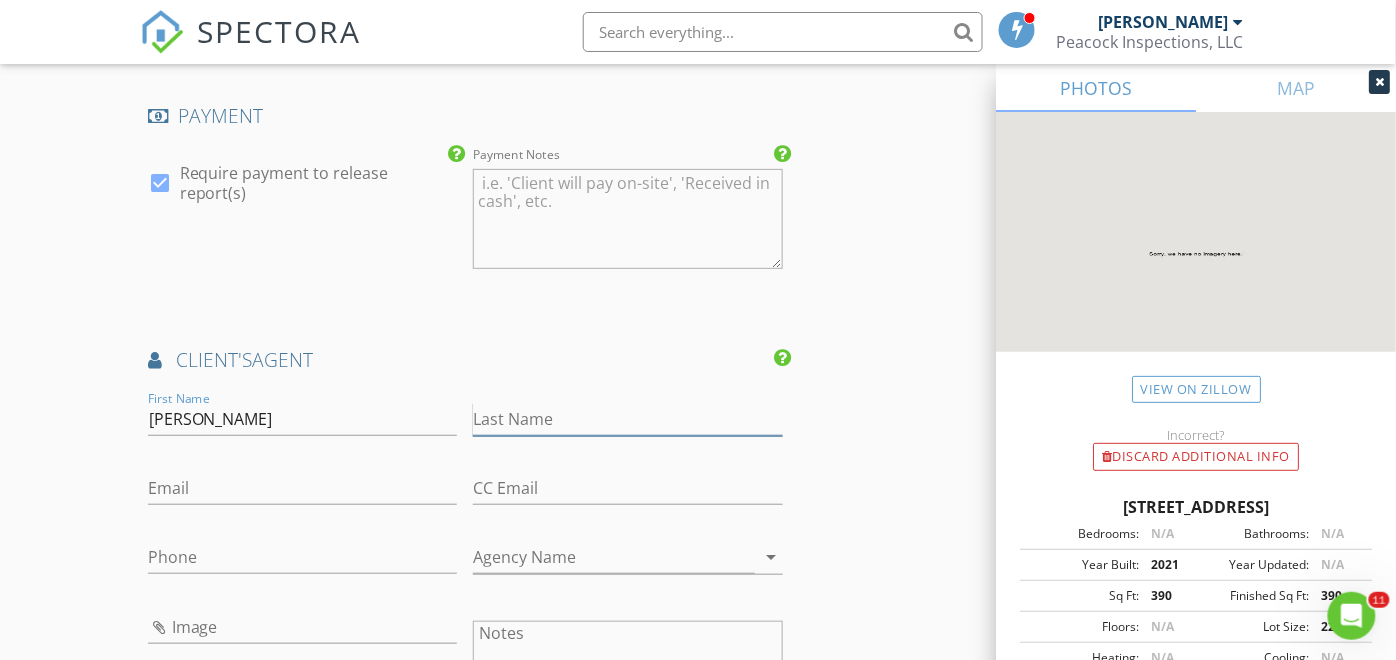 type on "Middleton" 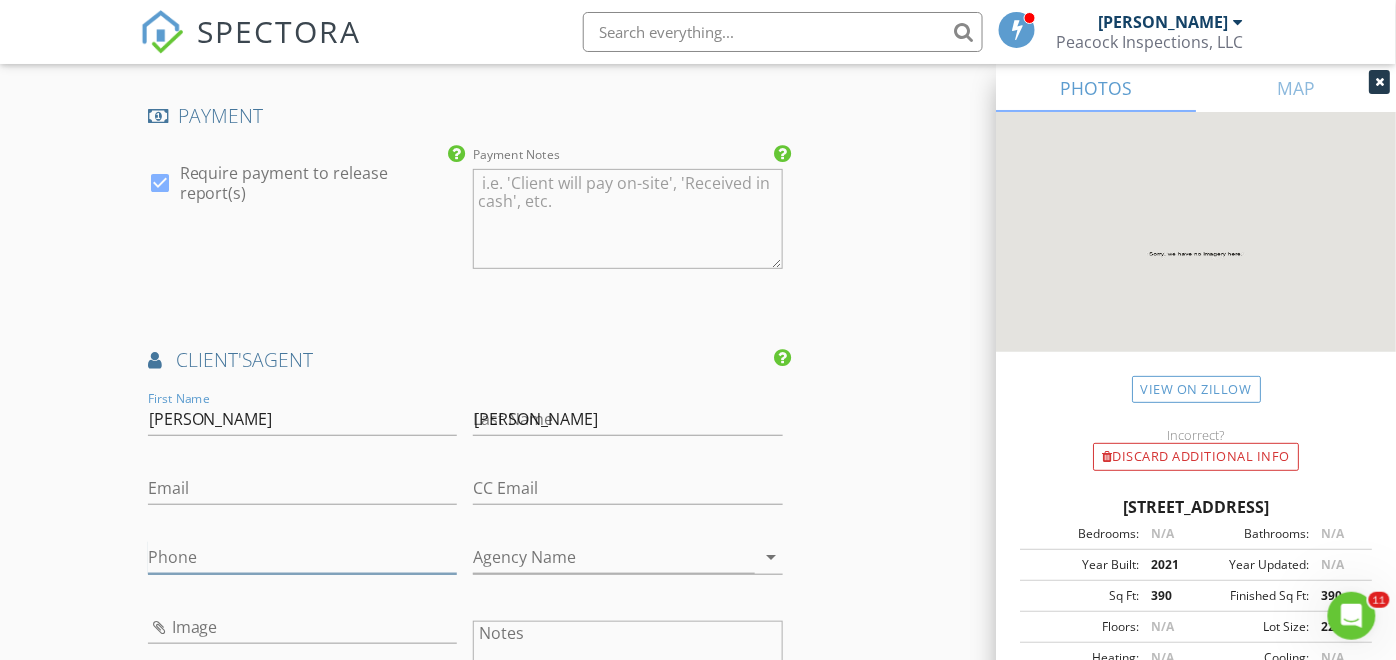 type on "281-763-8288" 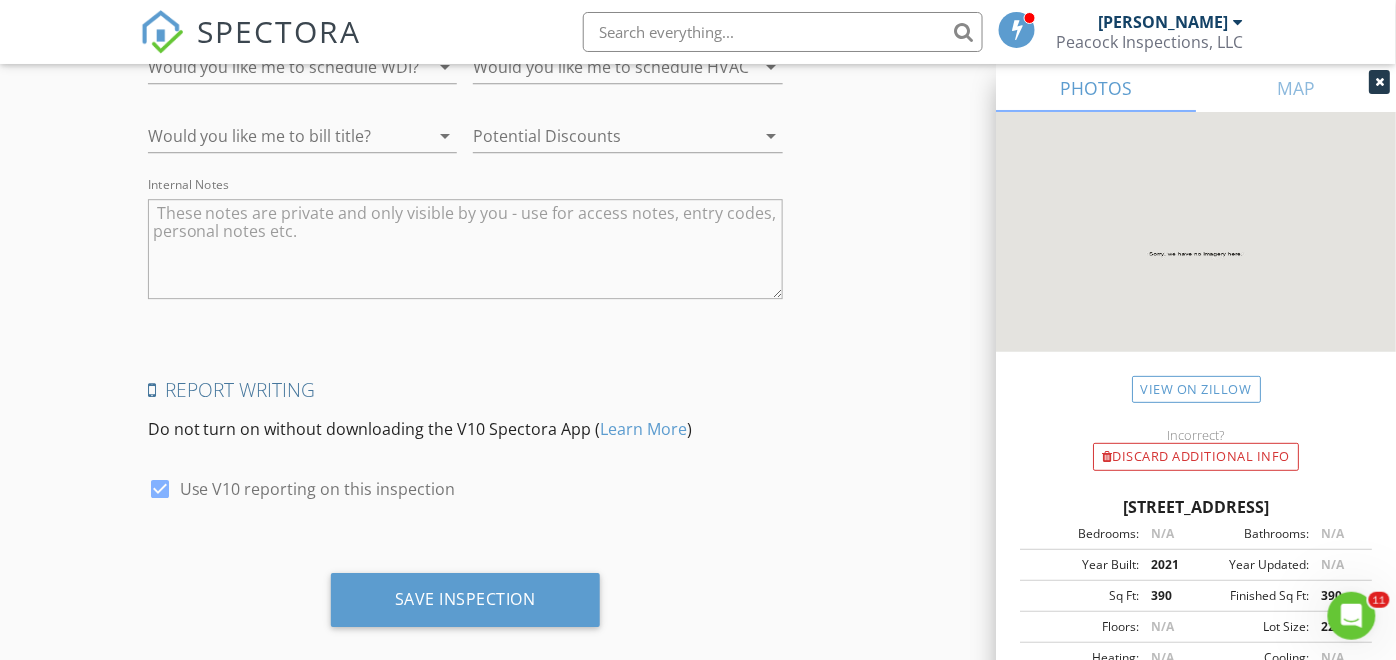 scroll, scrollTop: 3619, scrollLeft: 0, axis: vertical 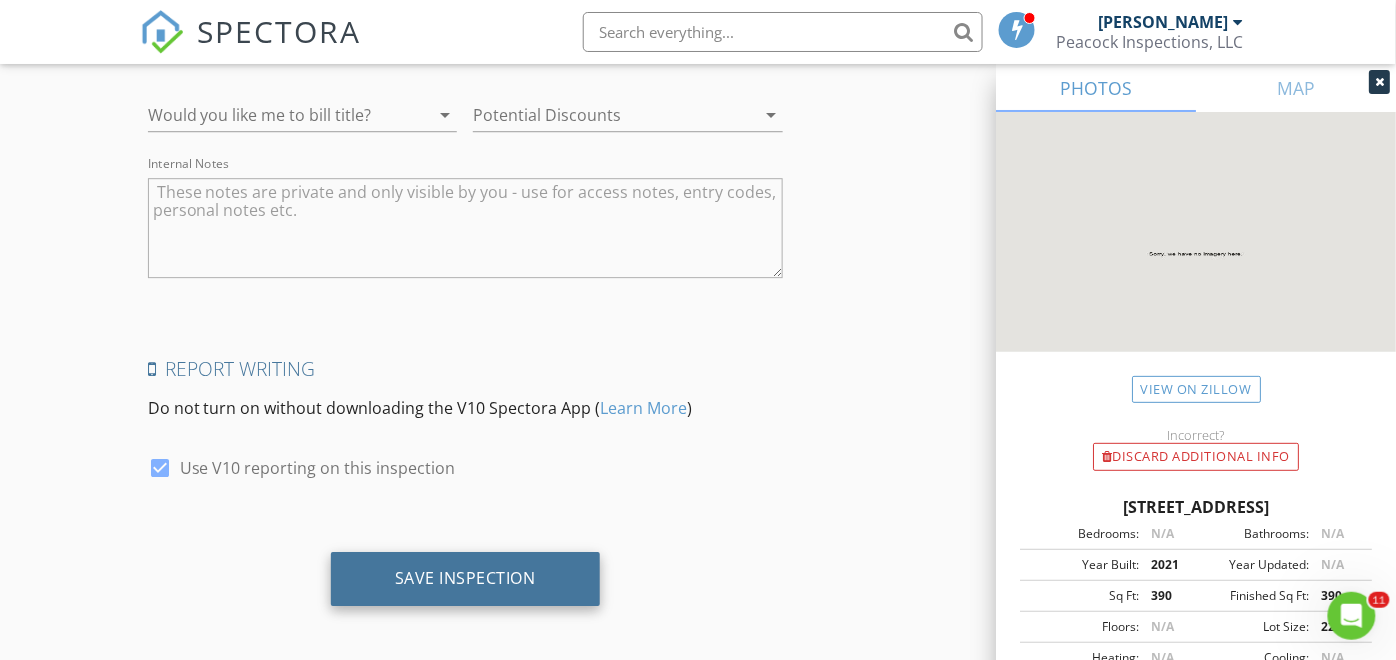click on "Save Inspection" at bounding box center [465, 579] 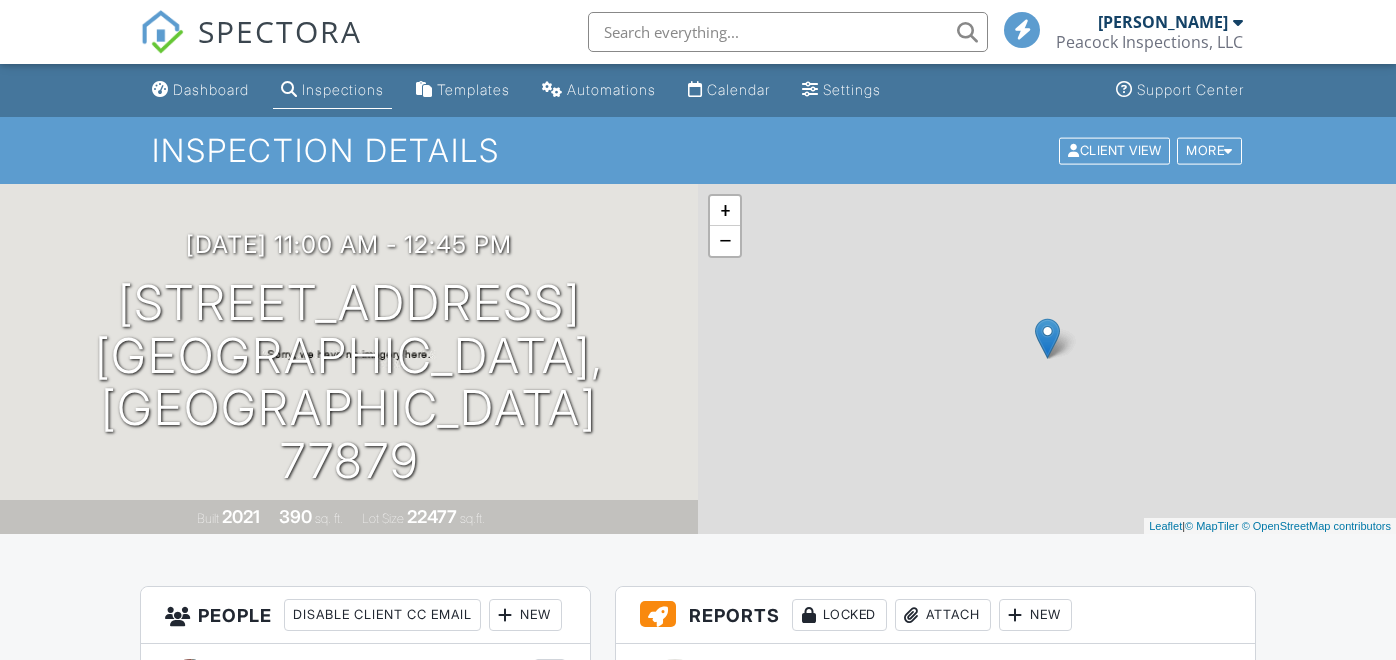 scroll, scrollTop: 0, scrollLeft: 0, axis: both 